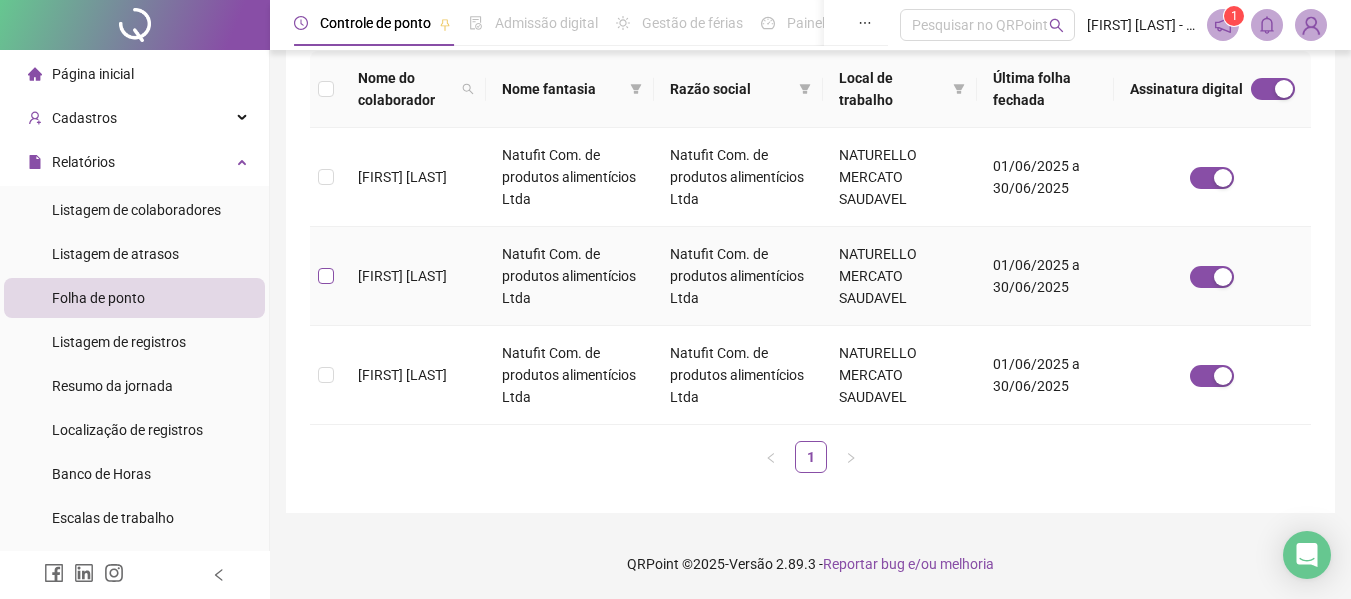 scroll, scrollTop: 110, scrollLeft: 0, axis: vertical 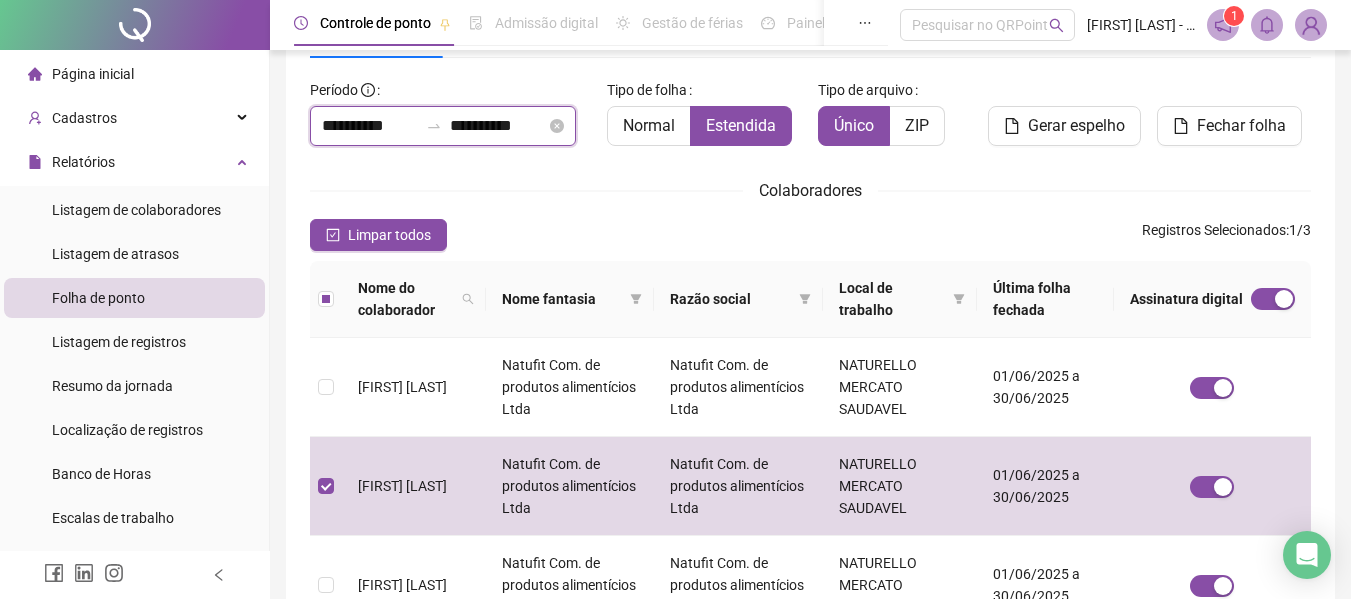 click on "**********" at bounding box center (370, 126) 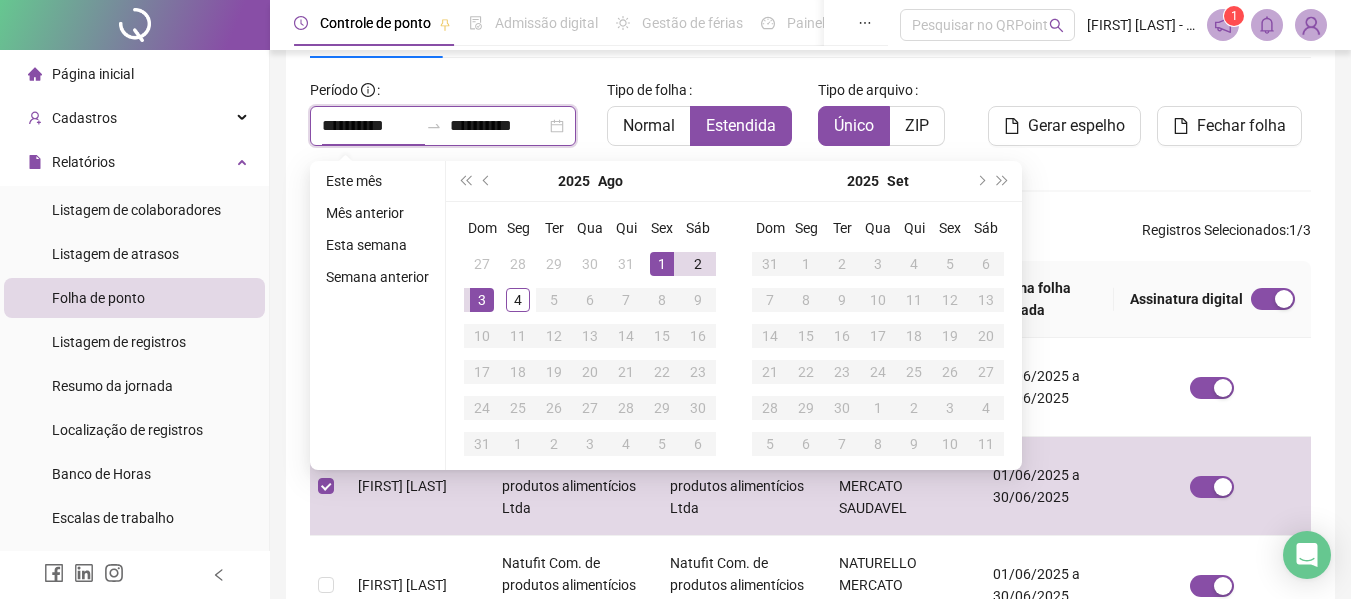 type on "**********" 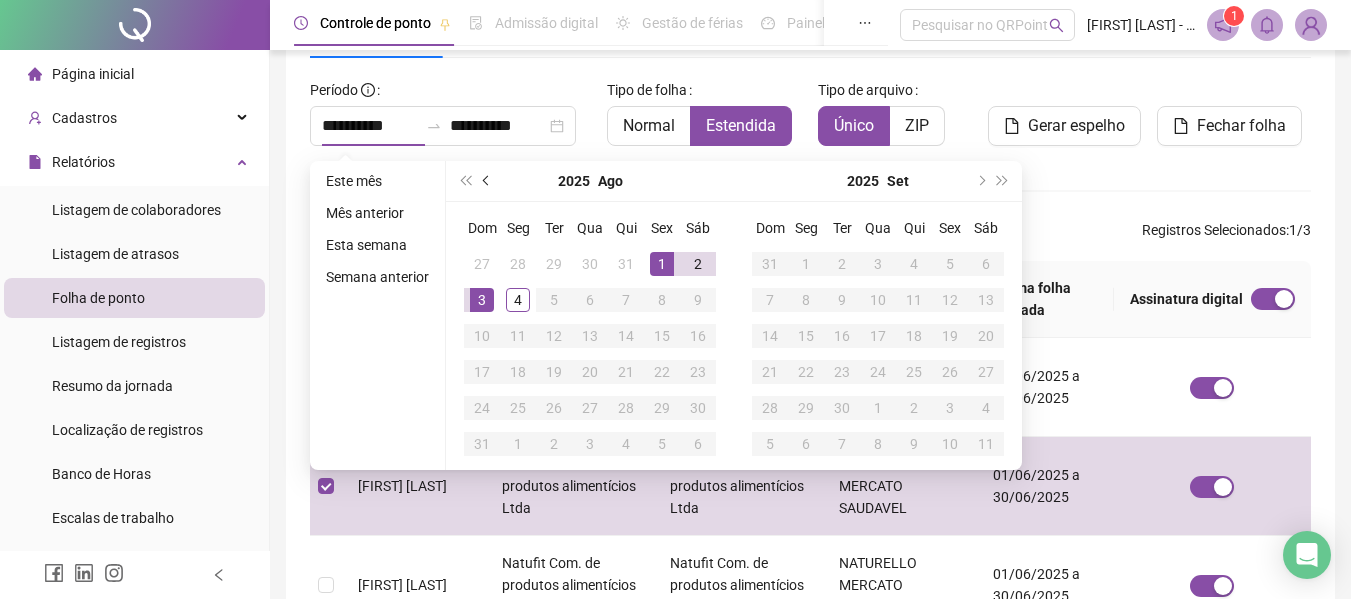 click at bounding box center (487, 181) 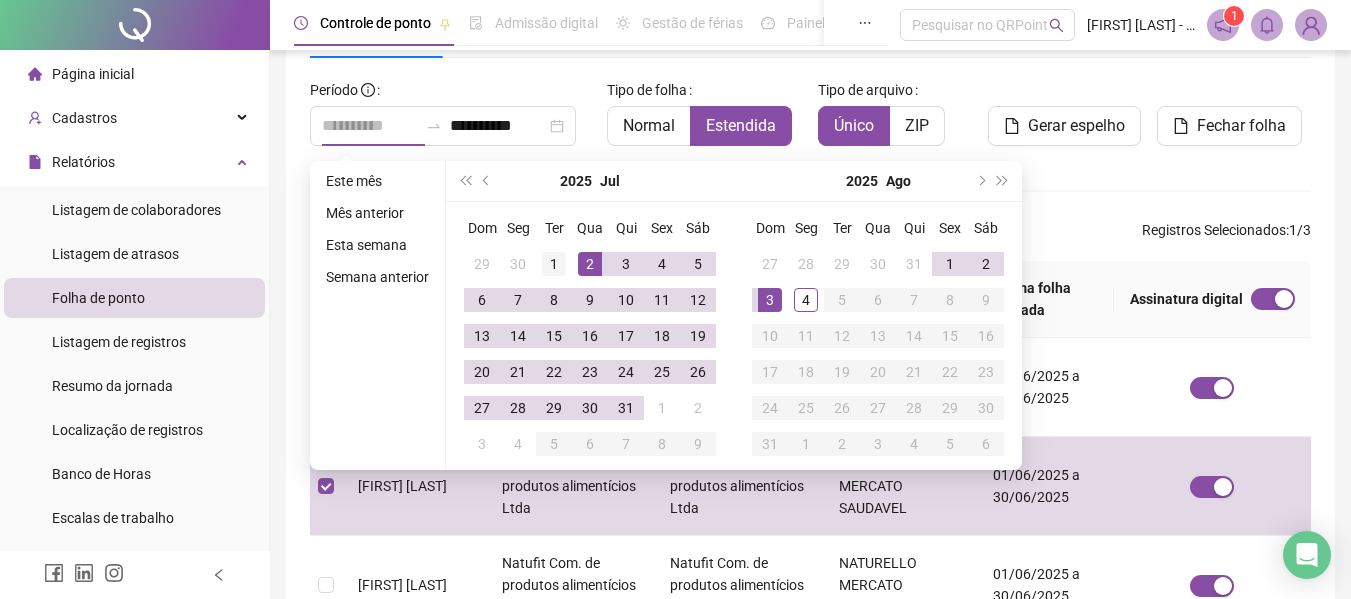 type on "**********" 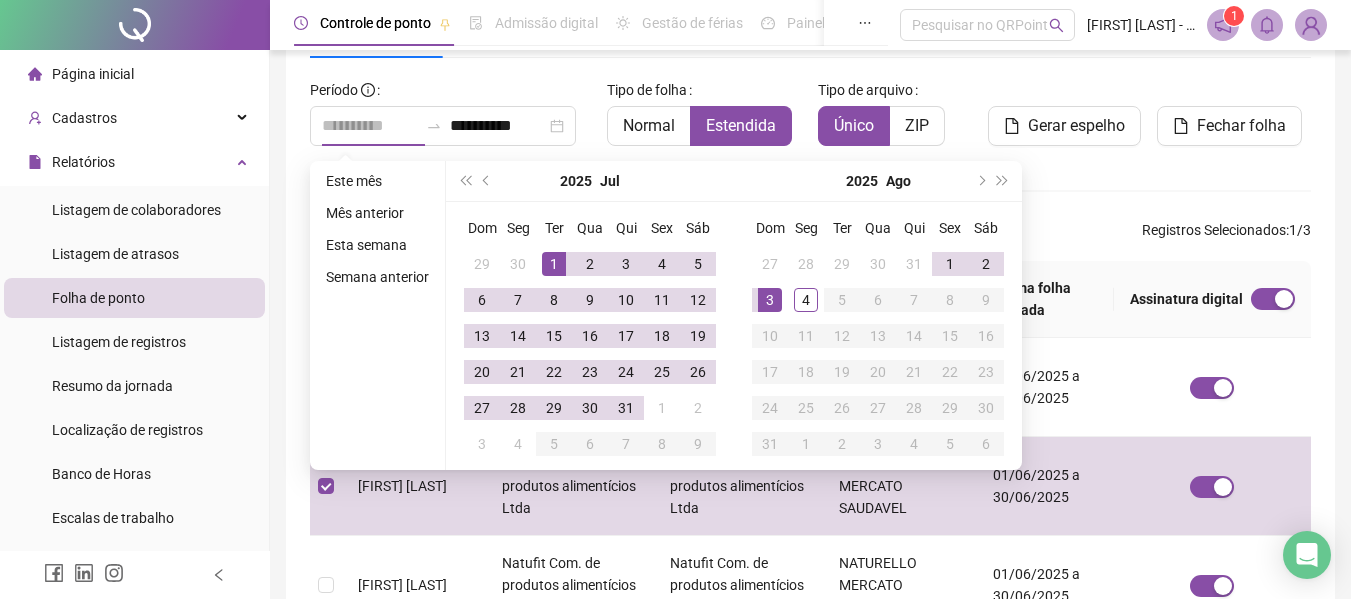 click on "1" at bounding box center (554, 264) 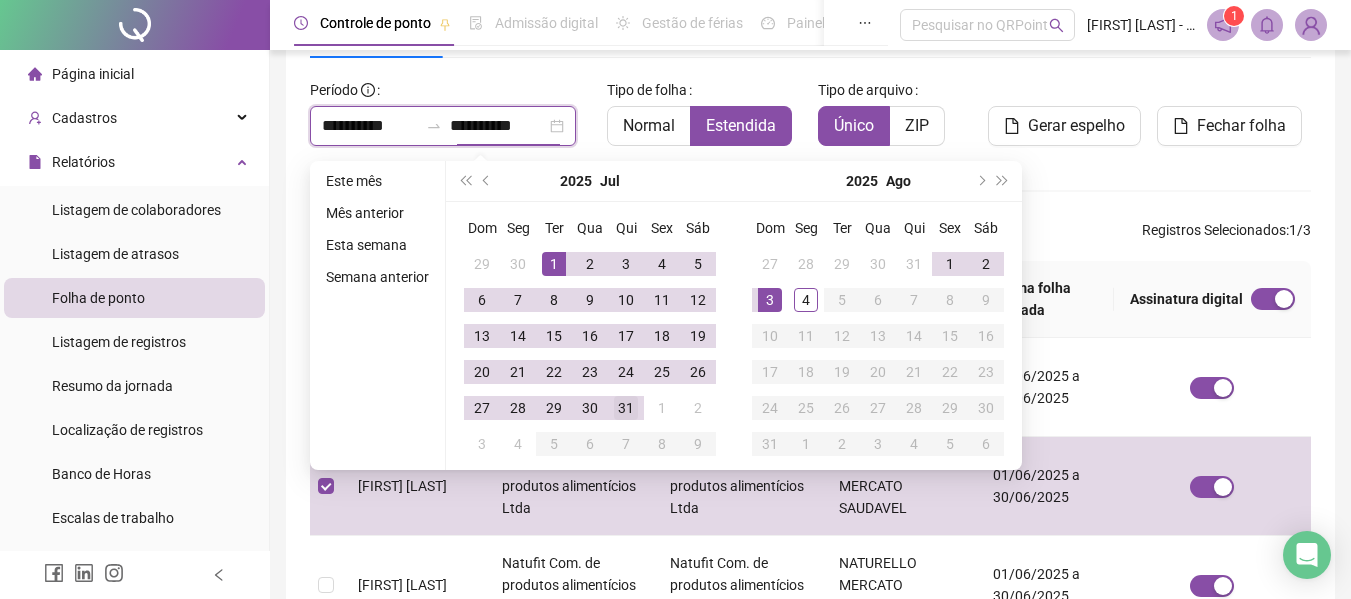 type on "**********" 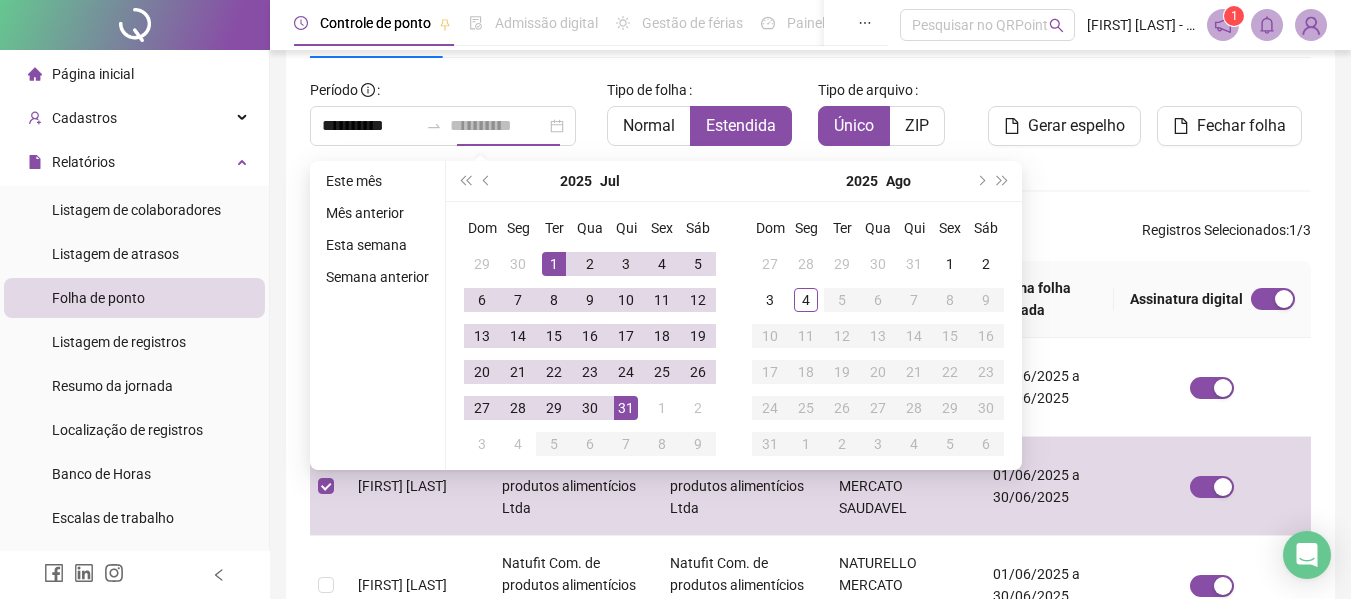 click on "31" at bounding box center (626, 408) 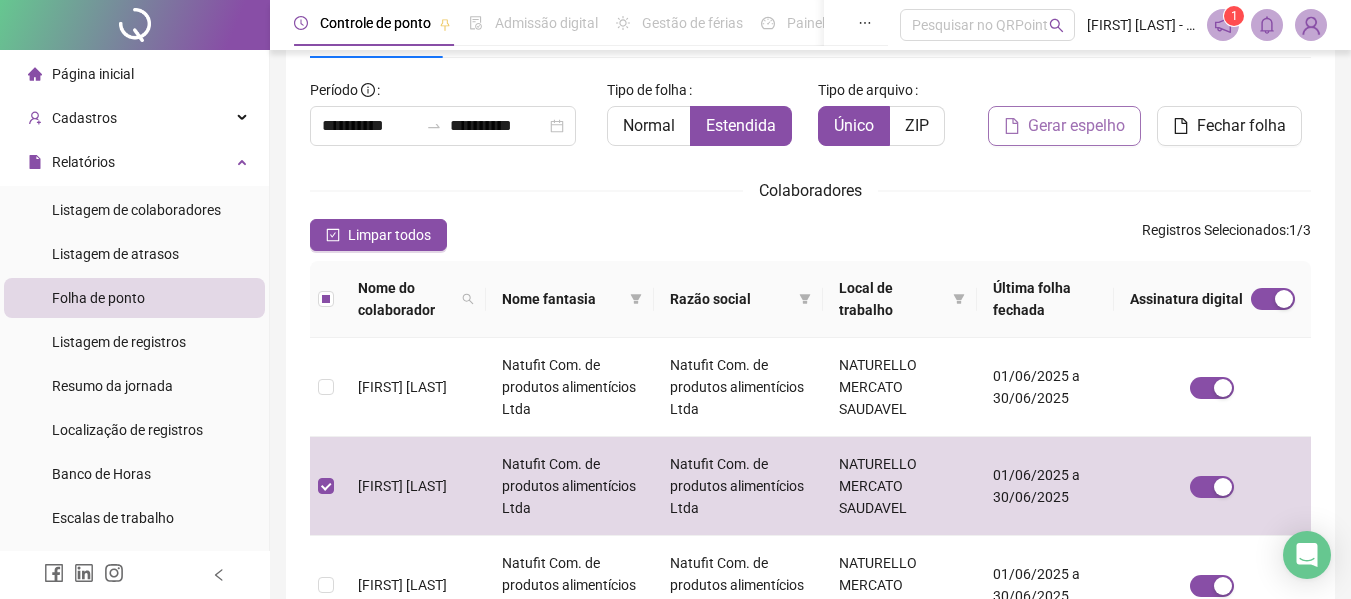 click on "Gerar espelho" at bounding box center [1076, 126] 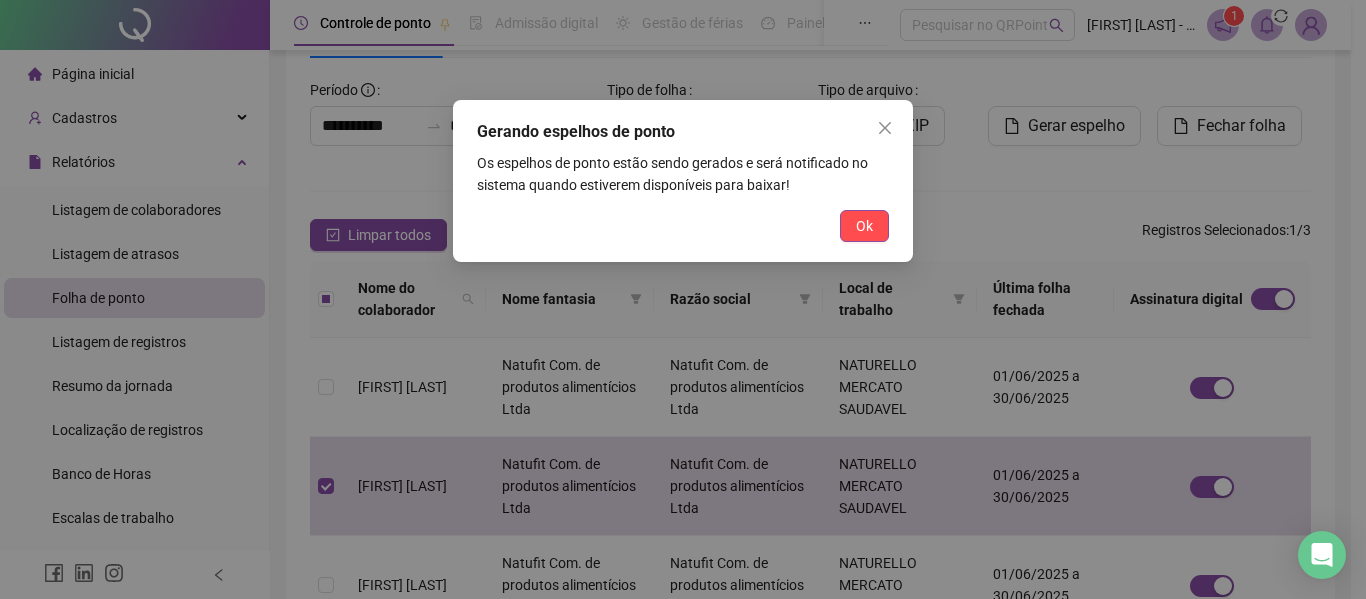 drag, startPoint x: 874, startPoint y: 215, endPoint x: 910, endPoint y: 202, distance: 38.27532 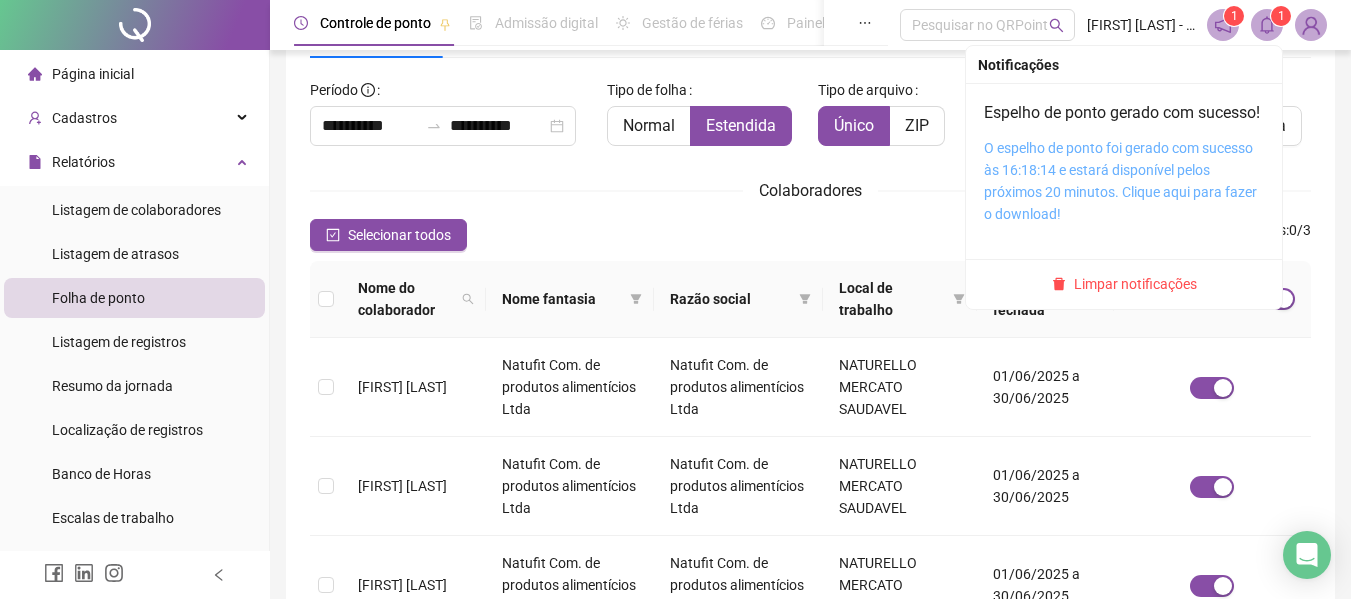 click on "O espelho de ponto foi gerado com sucesso às 16:18:14 e estará disponível pelos próximos 20 minutos.
Clique aqui para fazer o download!" at bounding box center (1120, 181) 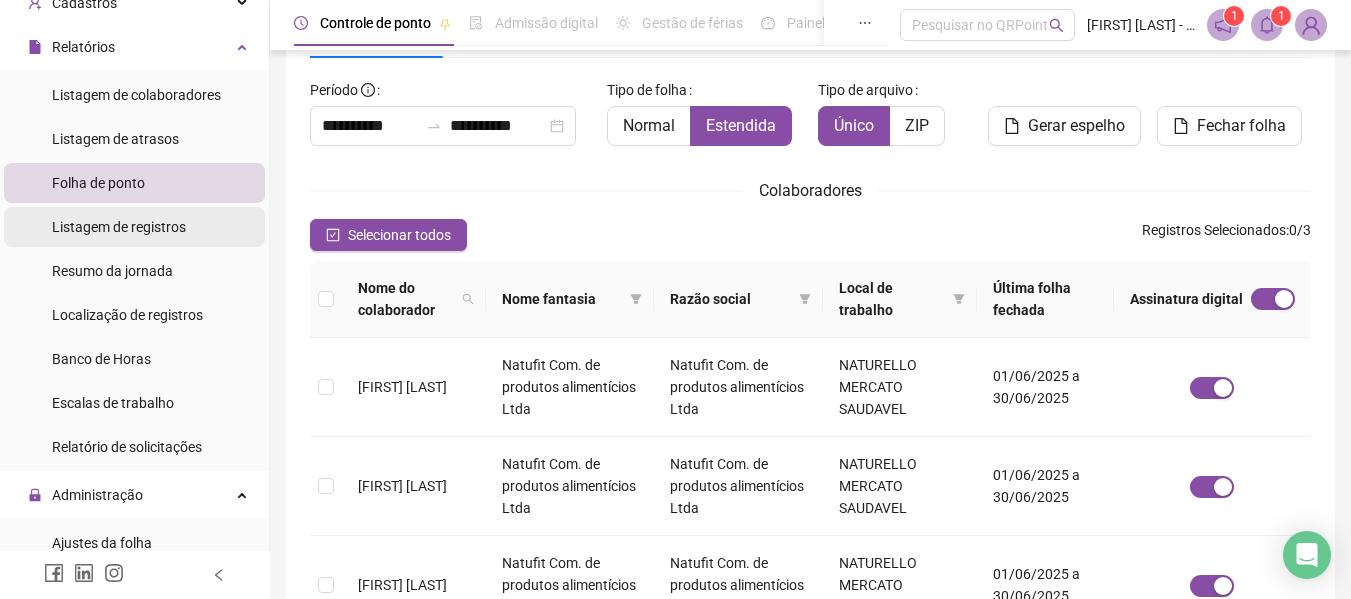 scroll, scrollTop: 300, scrollLeft: 0, axis: vertical 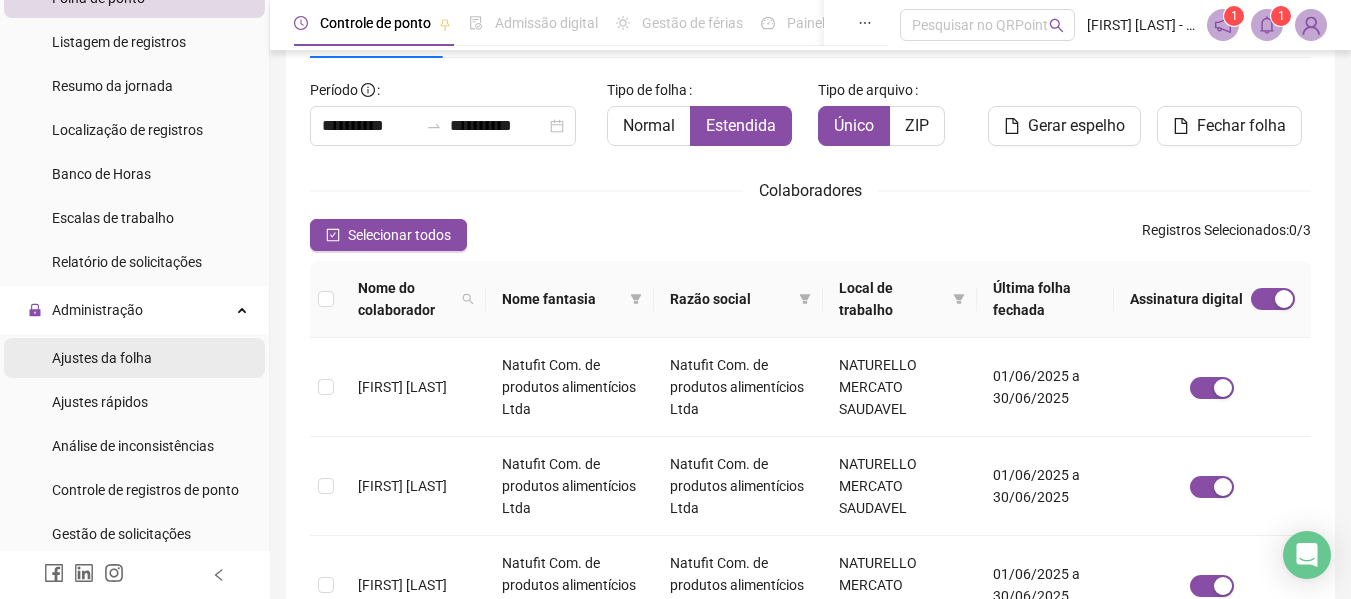 click on "Ajustes da folha" at bounding box center (102, 358) 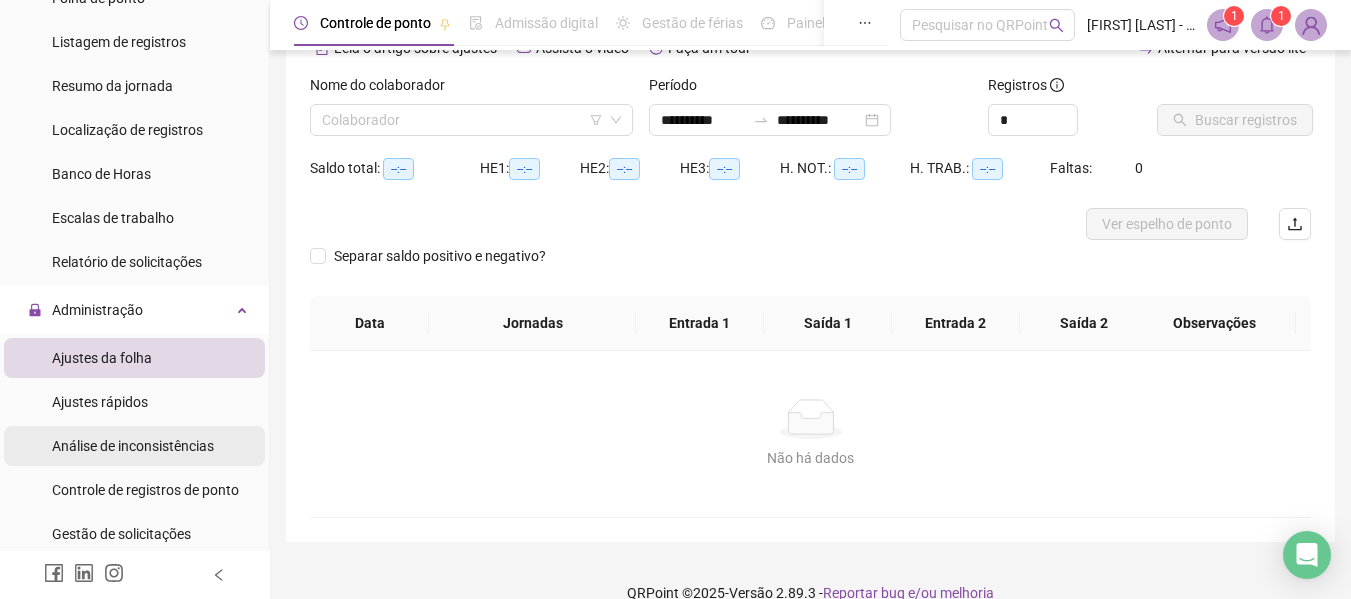 scroll, scrollTop: 600, scrollLeft: 0, axis: vertical 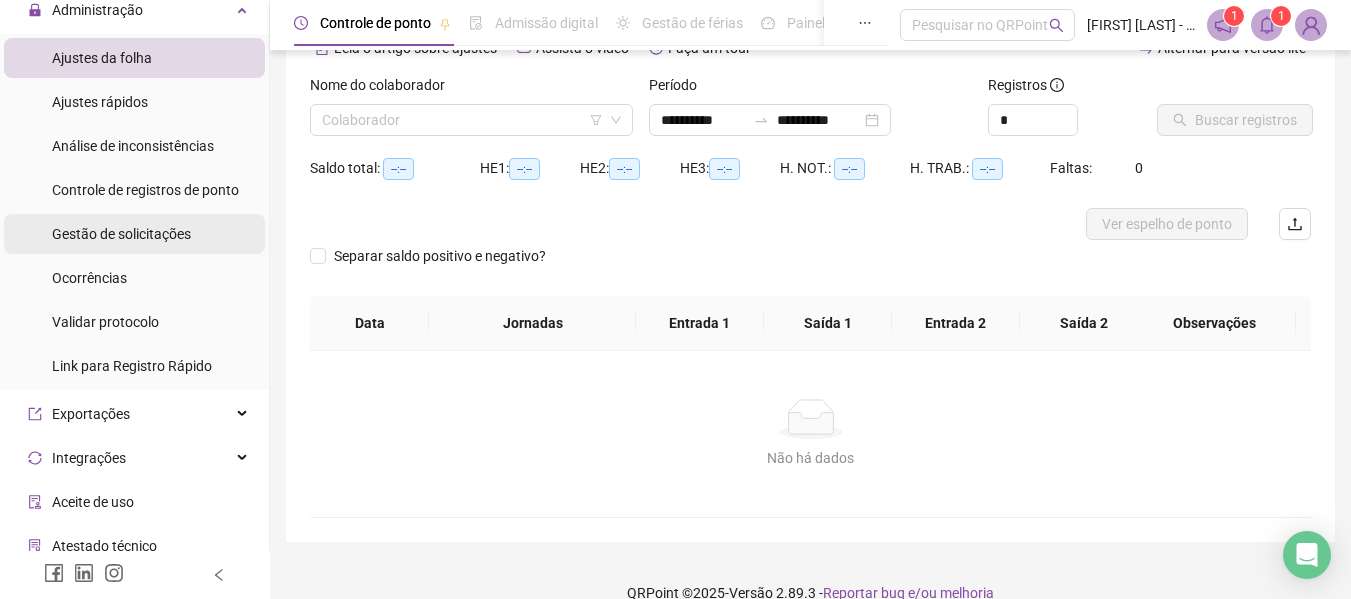 click on "Gestão de solicitações" at bounding box center [121, 234] 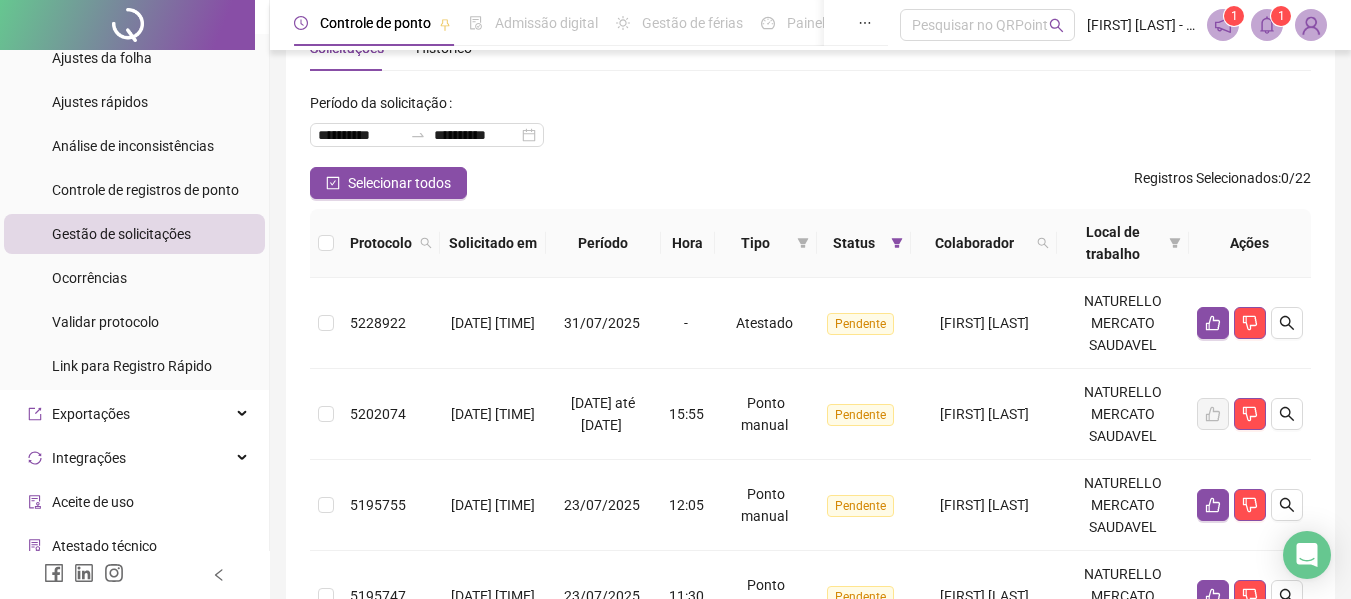 scroll, scrollTop: 100, scrollLeft: 0, axis: vertical 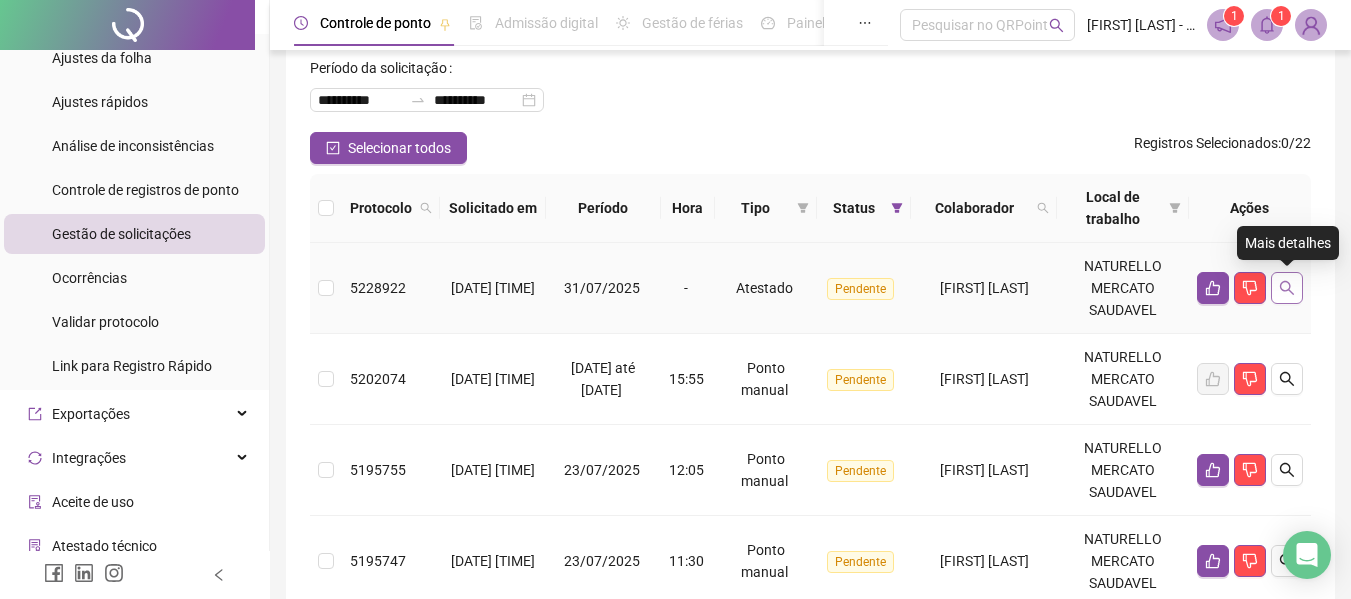 click at bounding box center [1287, 288] 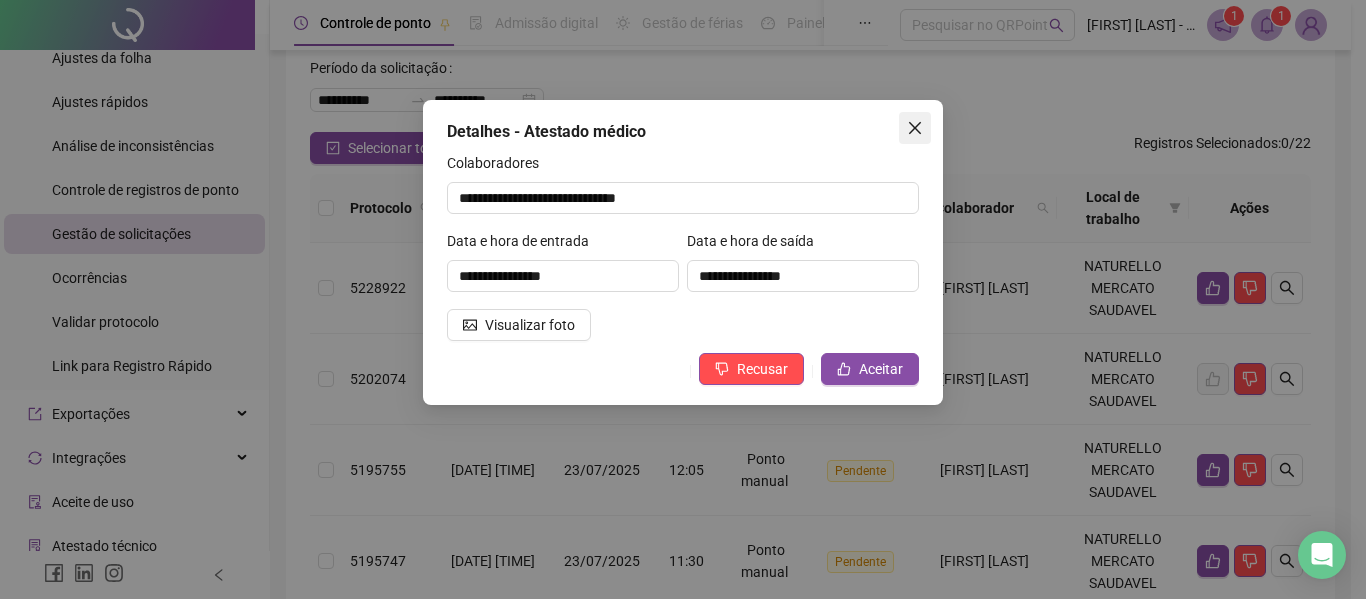 click 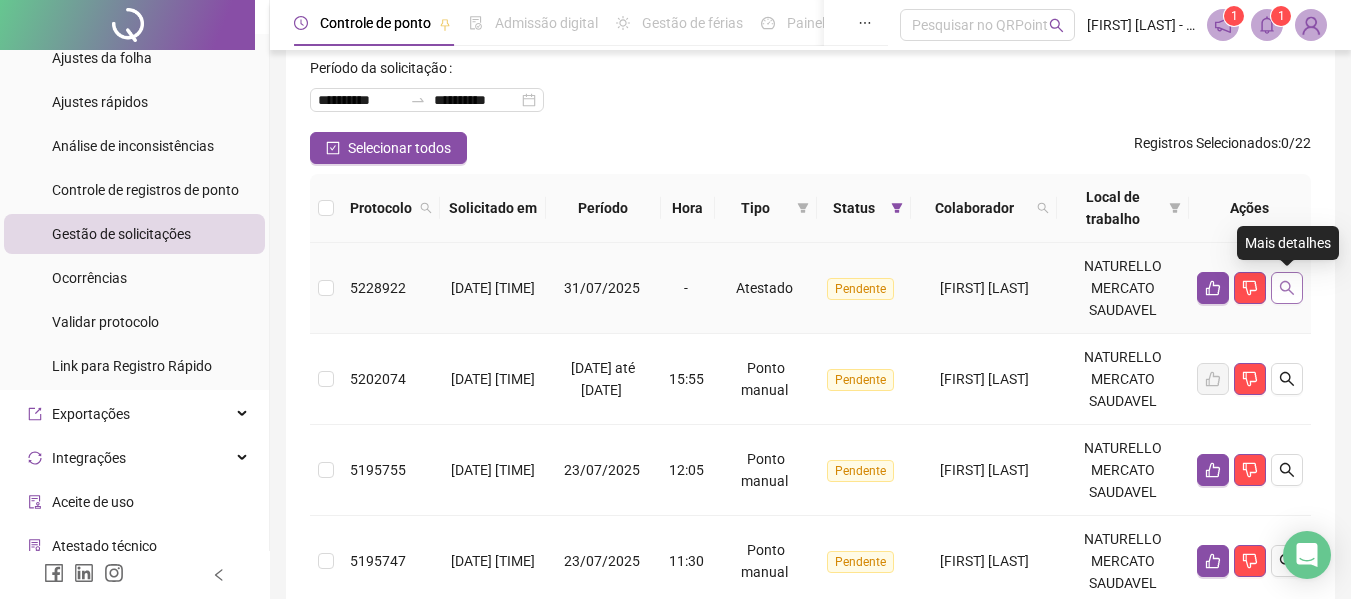 click at bounding box center [1287, 288] 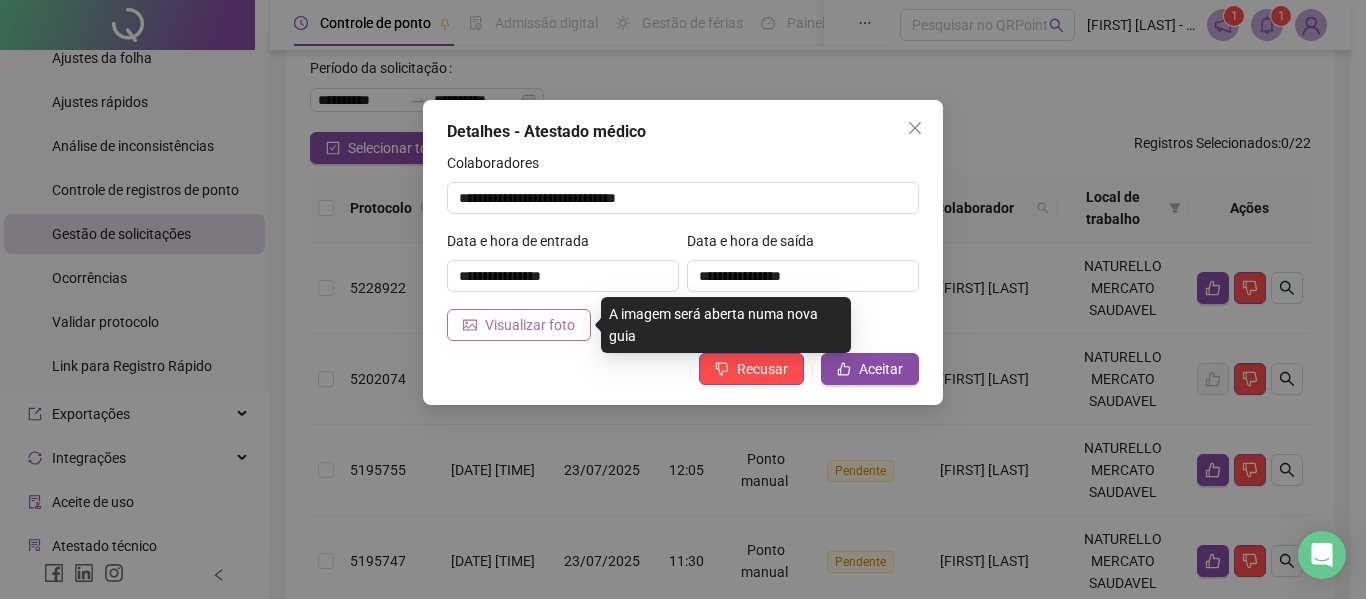 click on "Visualizar foto" at bounding box center [530, 325] 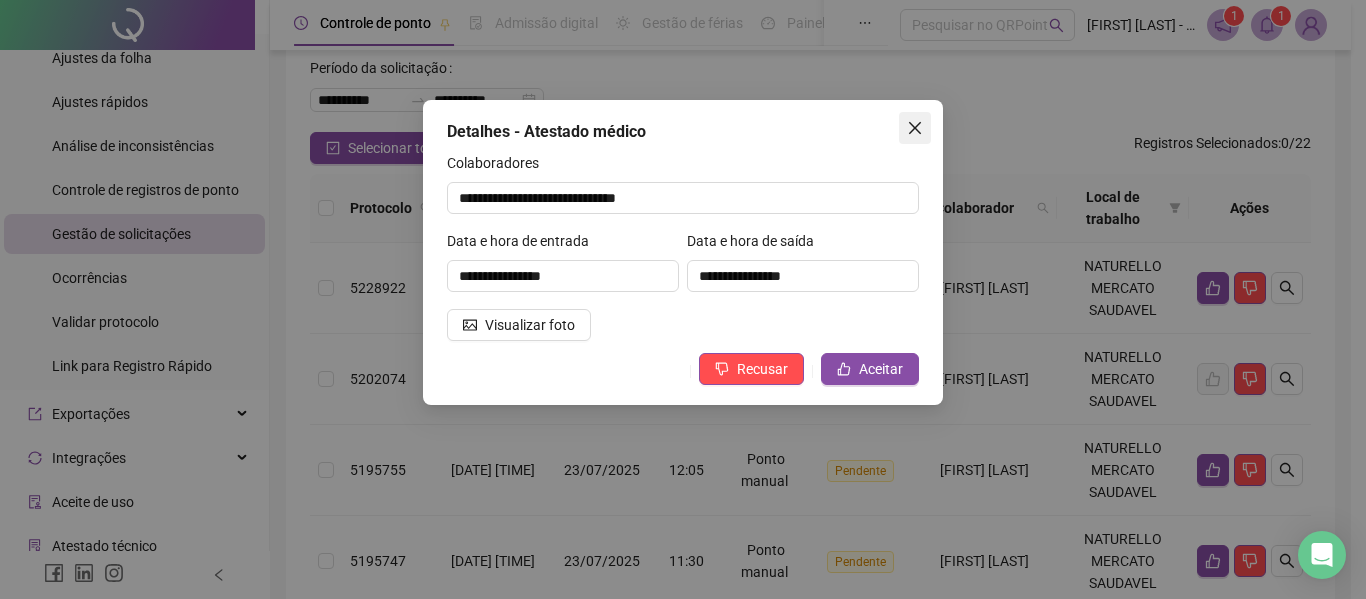 click 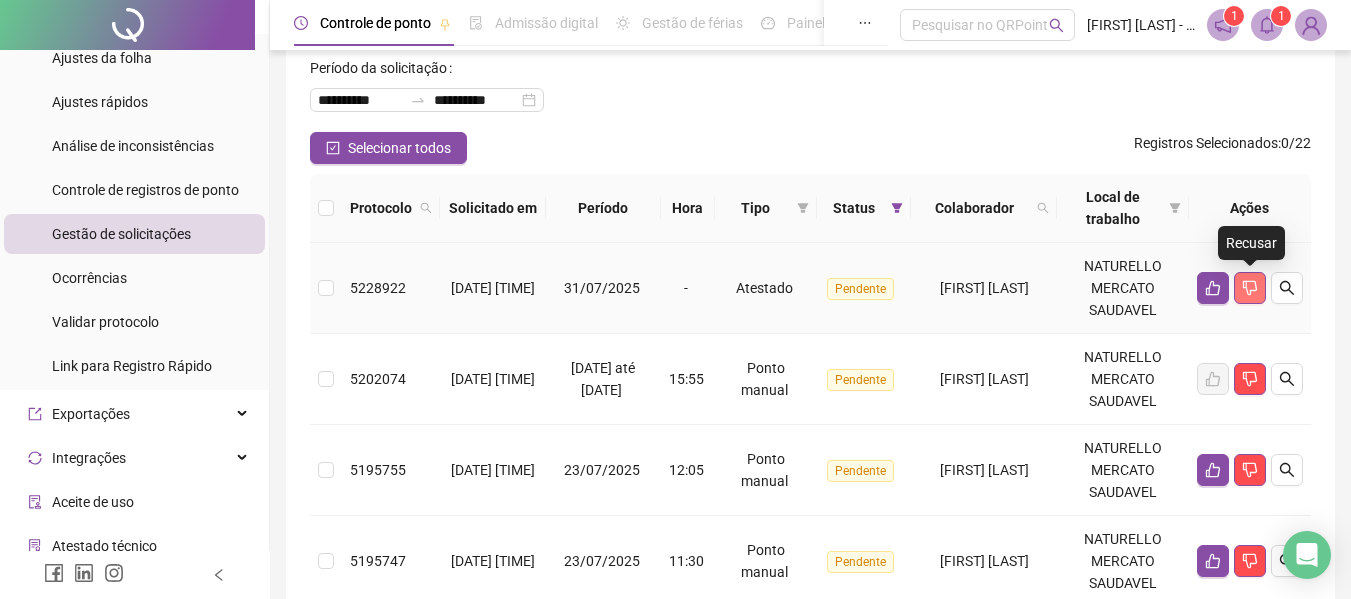 click 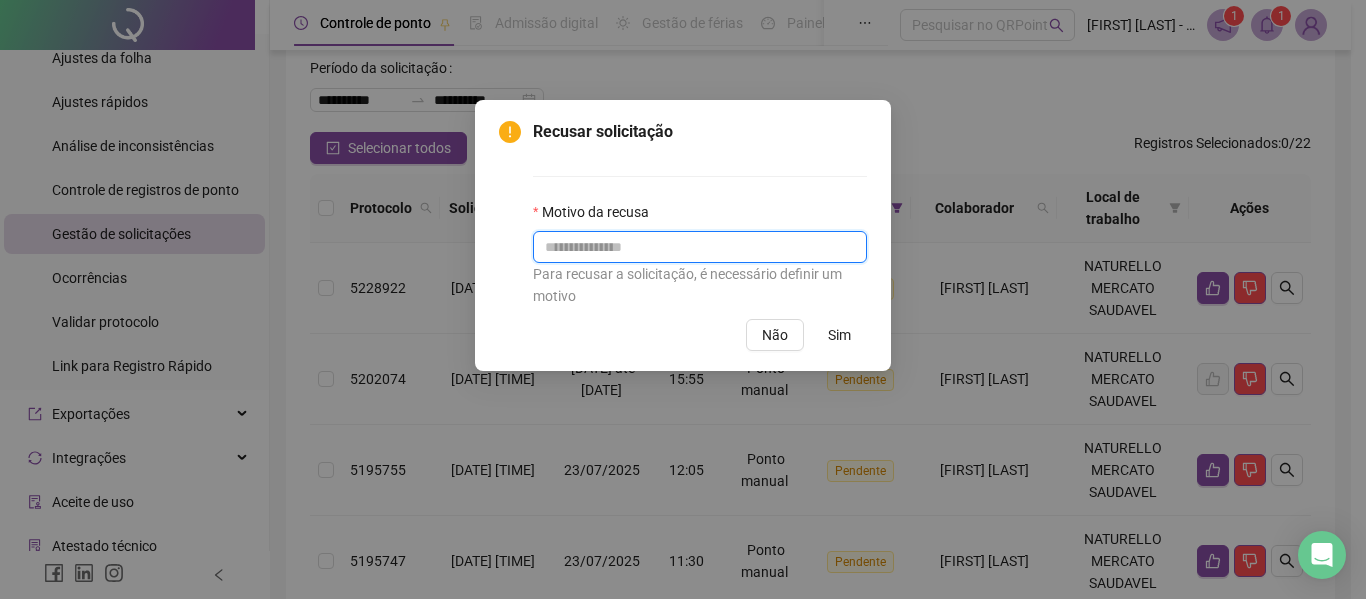 click at bounding box center [700, 247] 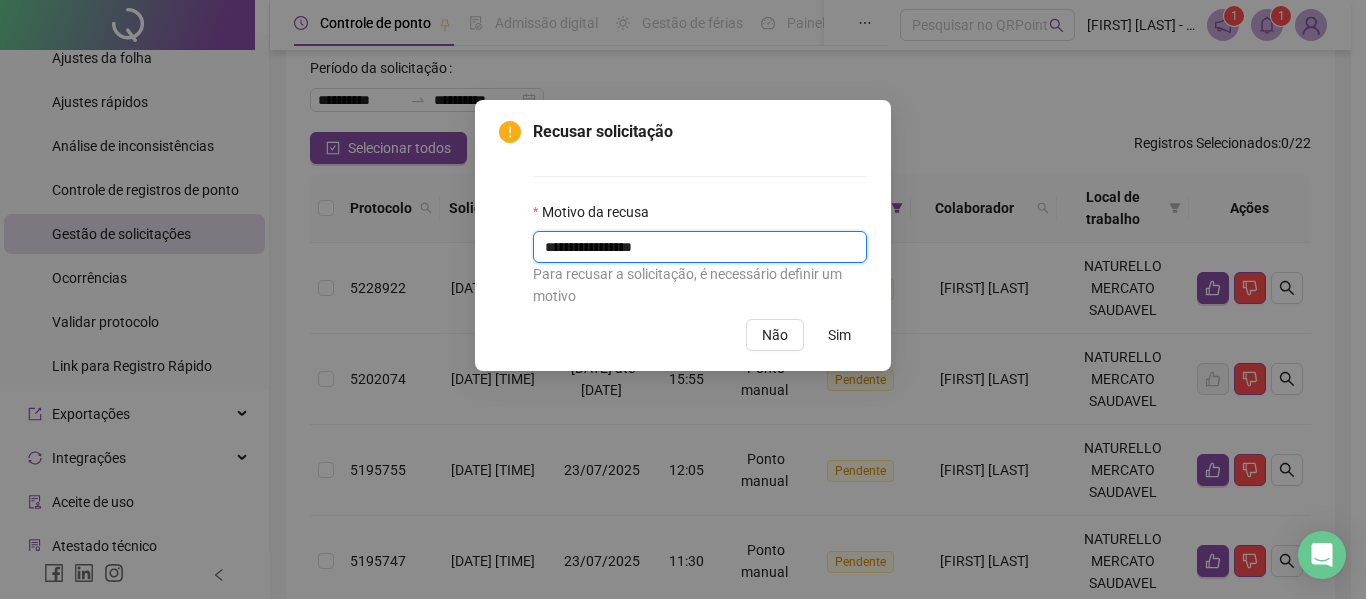 type on "**********" 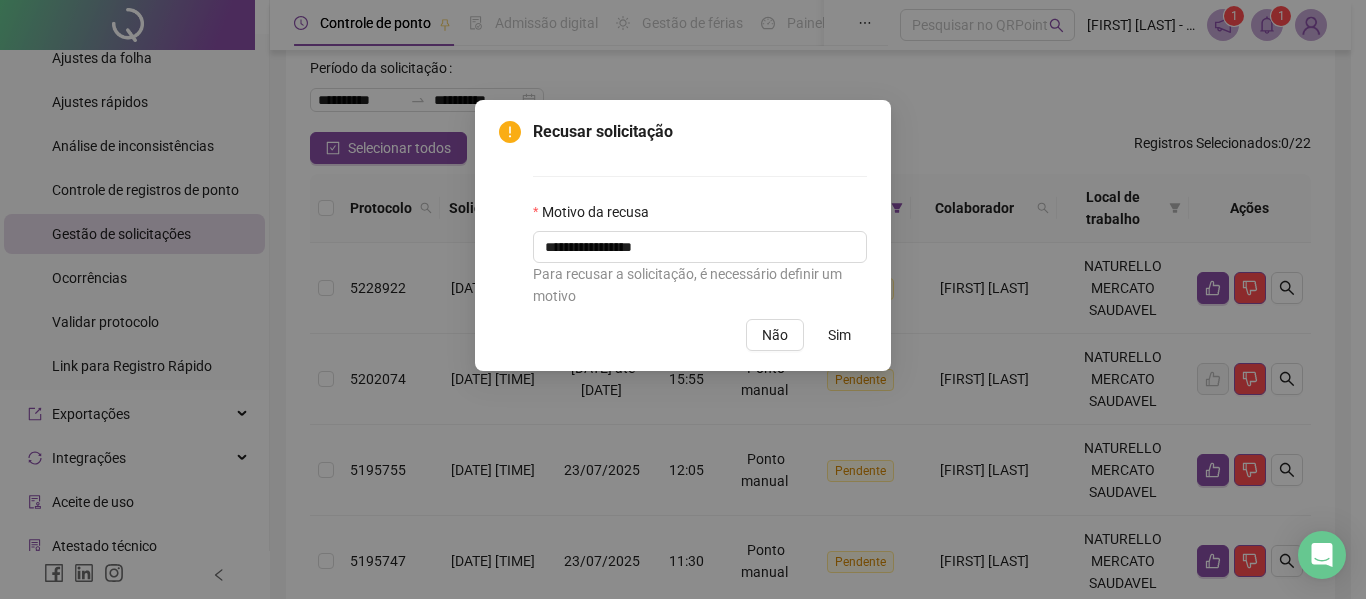 click on "Sim" at bounding box center (839, 335) 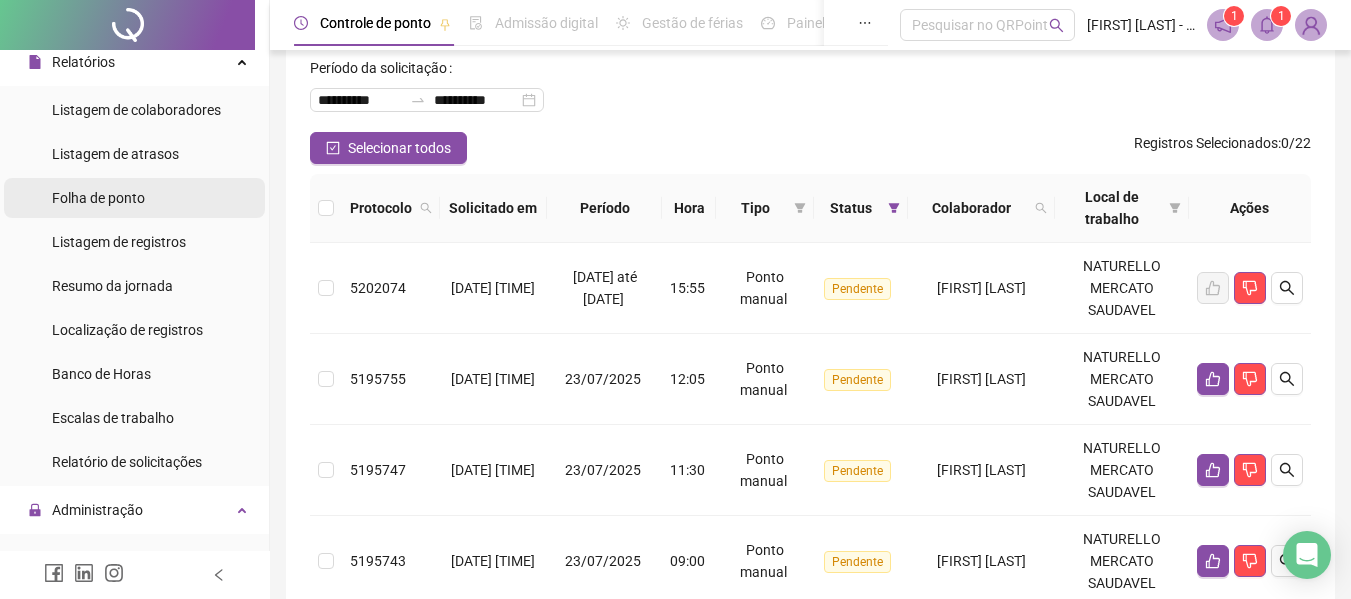 scroll, scrollTop: 0, scrollLeft: 0, axis: both 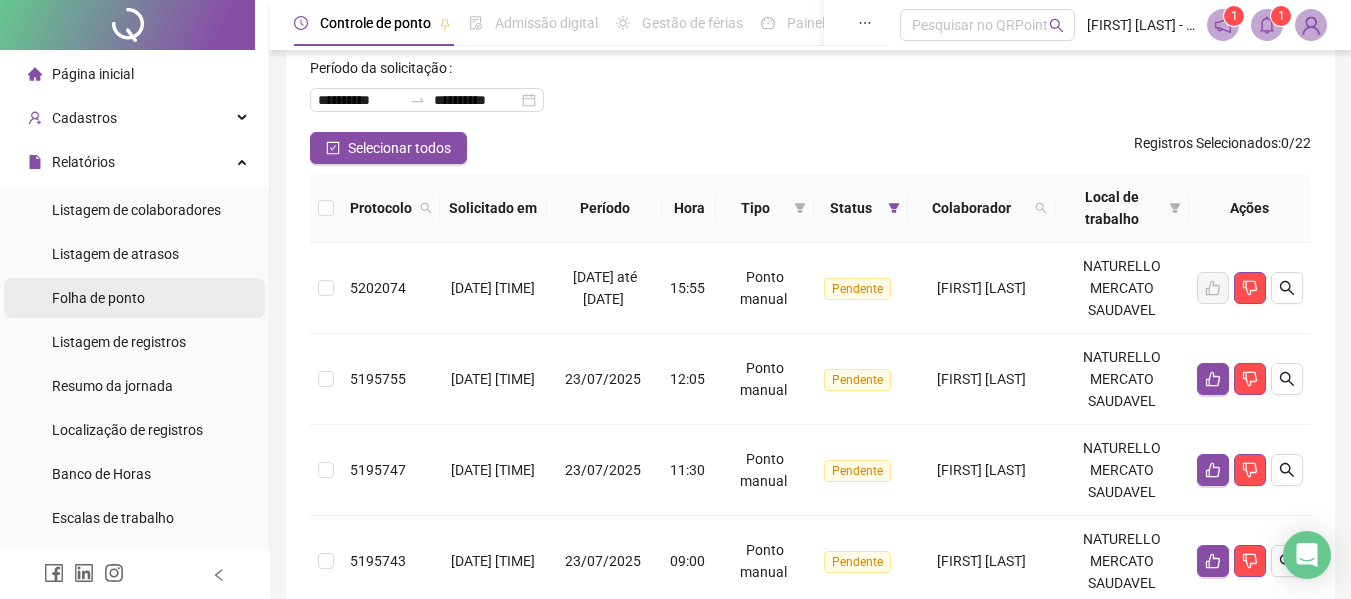 click on "Folha de ponto" at bounding box center (98, 298) 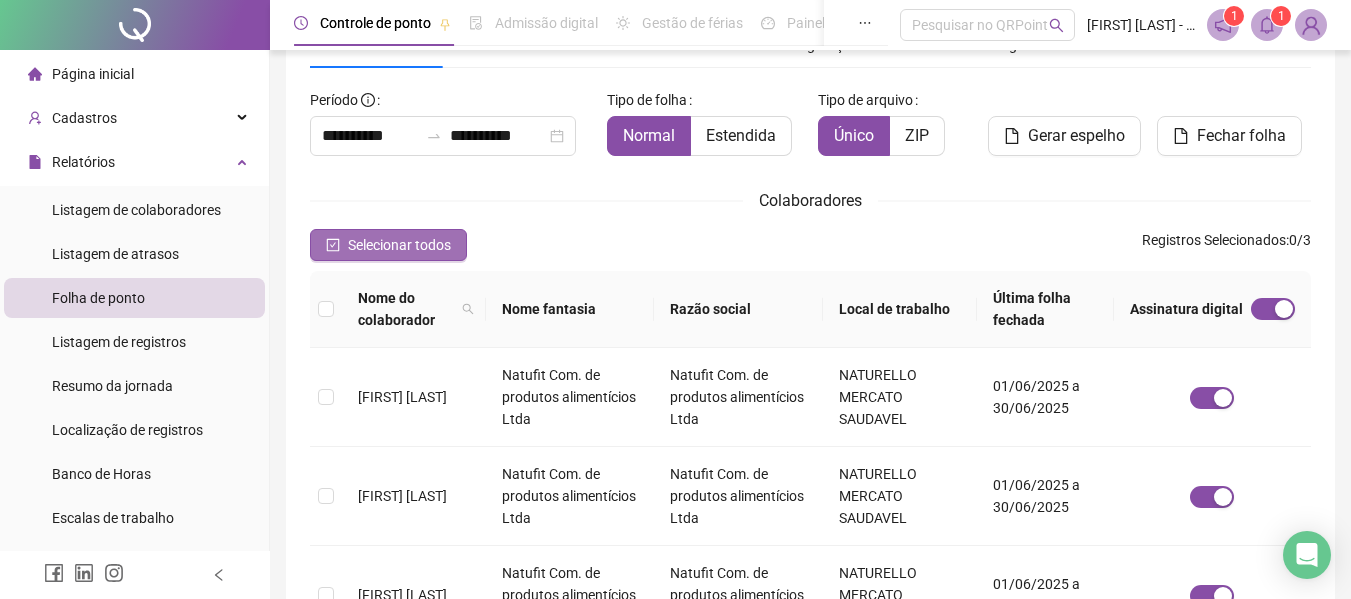 scroll, scrollTop: 110, scrollLeft: 0, axis: vertical 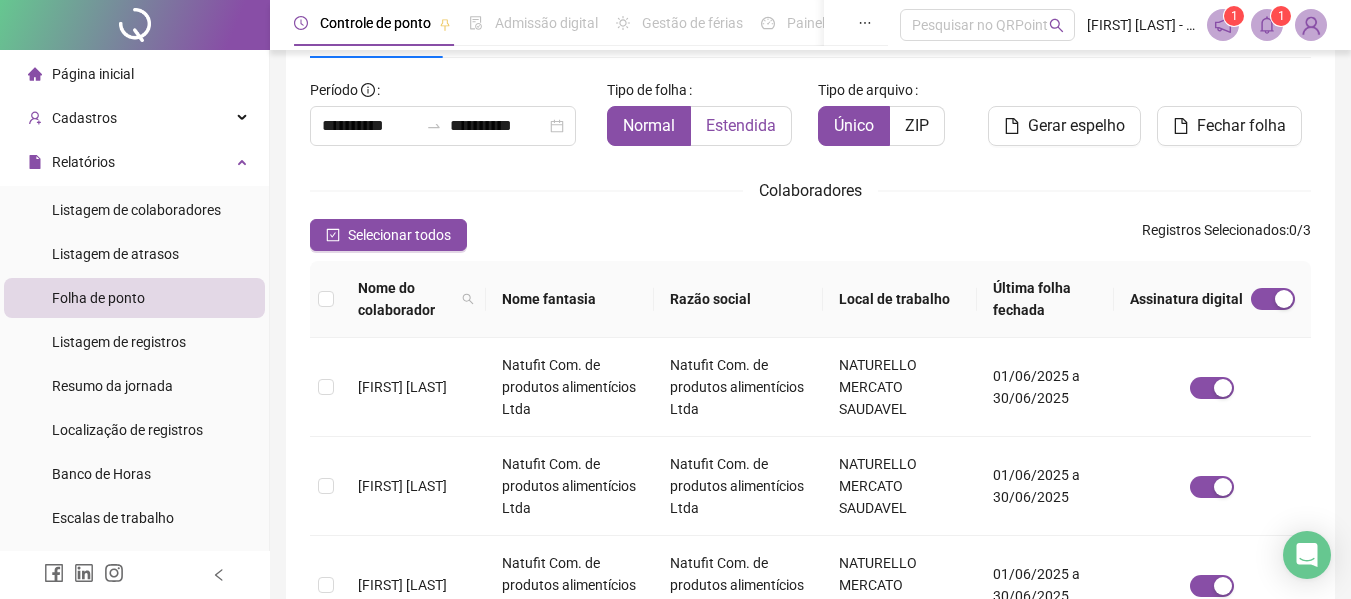 click on "Estendida" at bounding box center [741, 125] 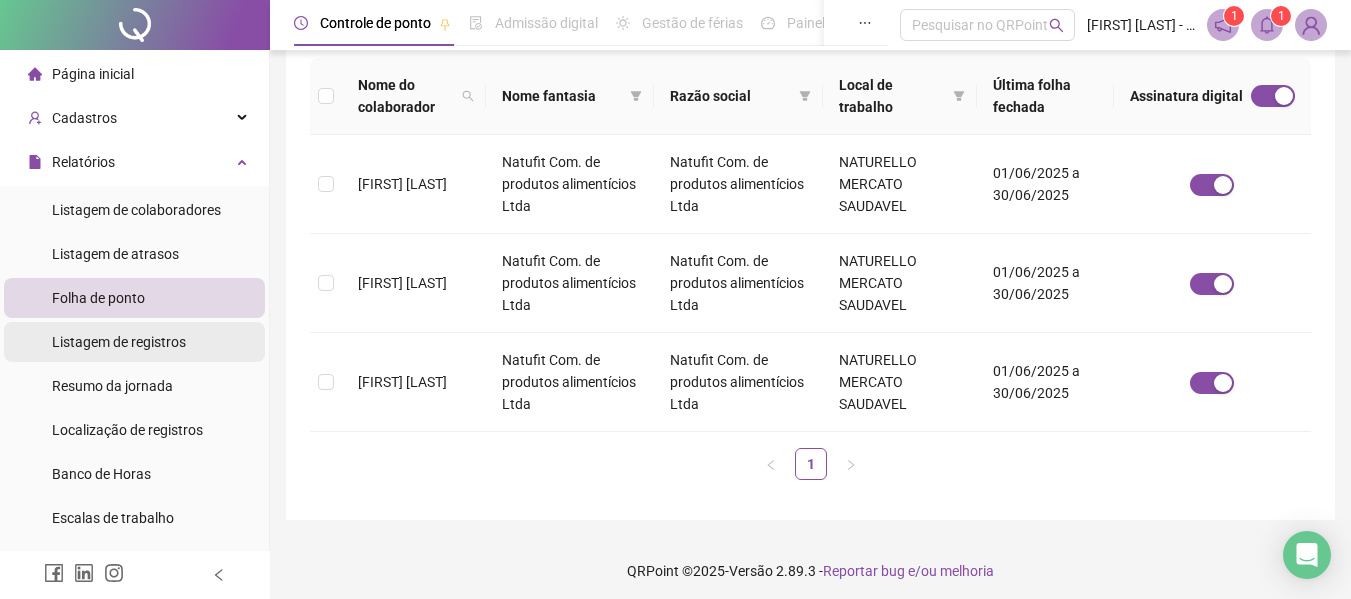 scroll, scrollTop: 320, scrollLeft: 0, axis: vertical 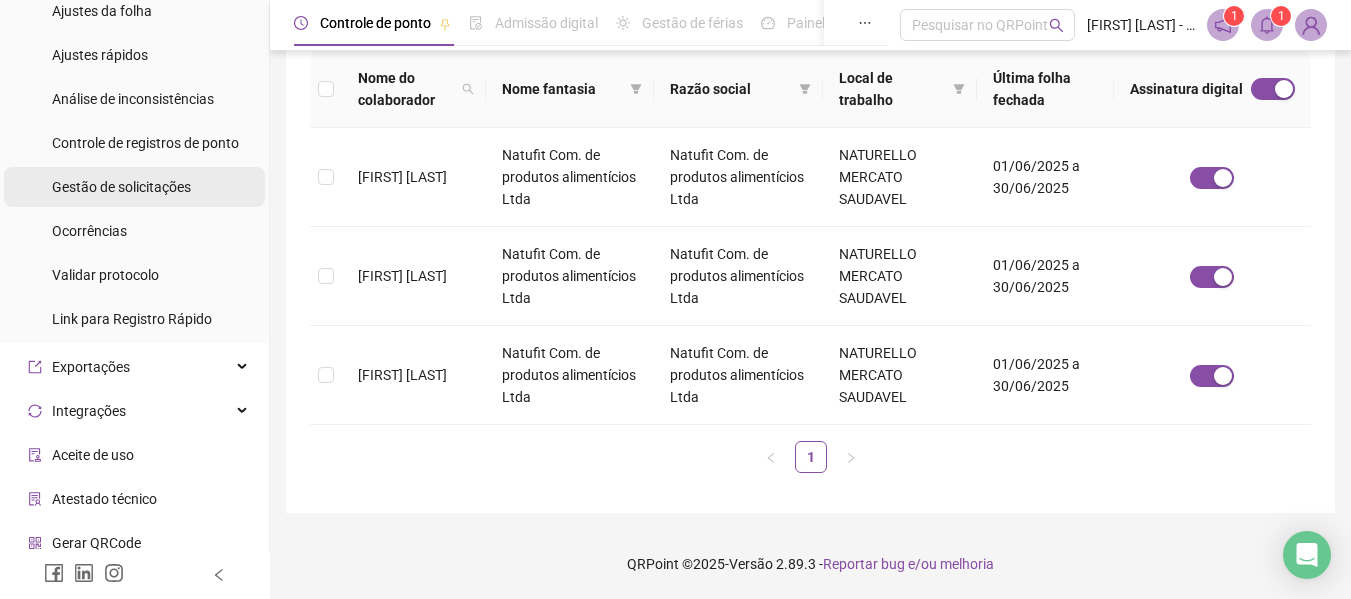 click on "Gestão de solicitações" at bounding box center [121, 187] 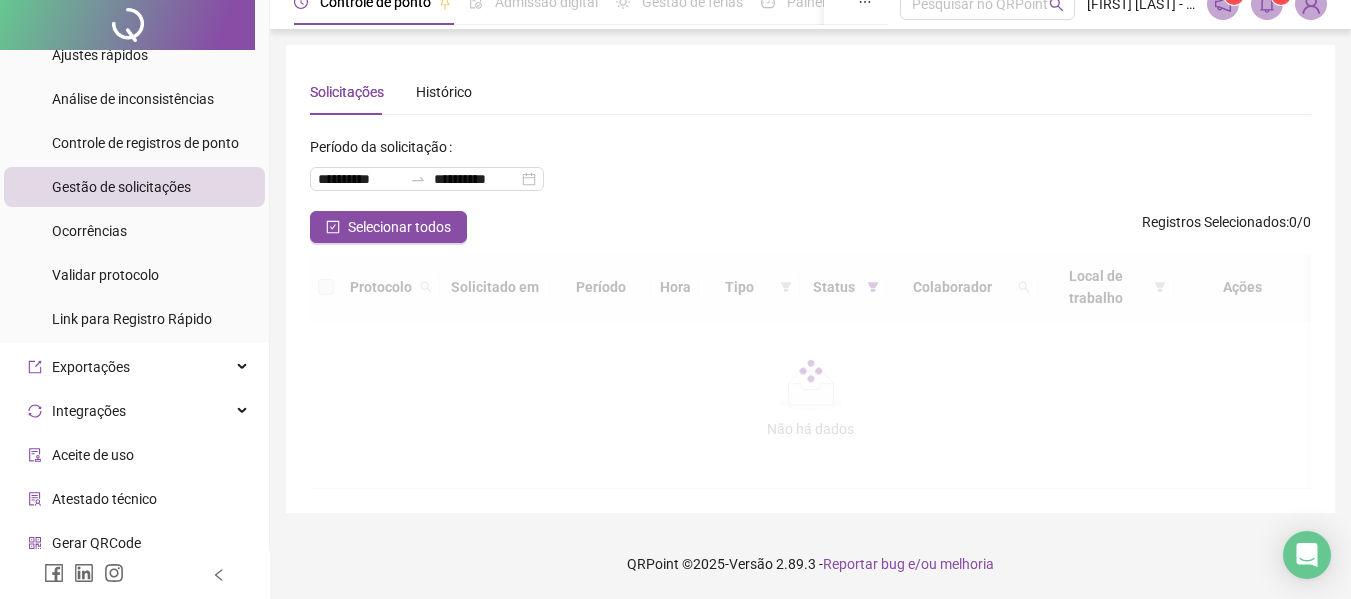 scroll, scrollTop: 0, scrollLeft: 0, axis: both 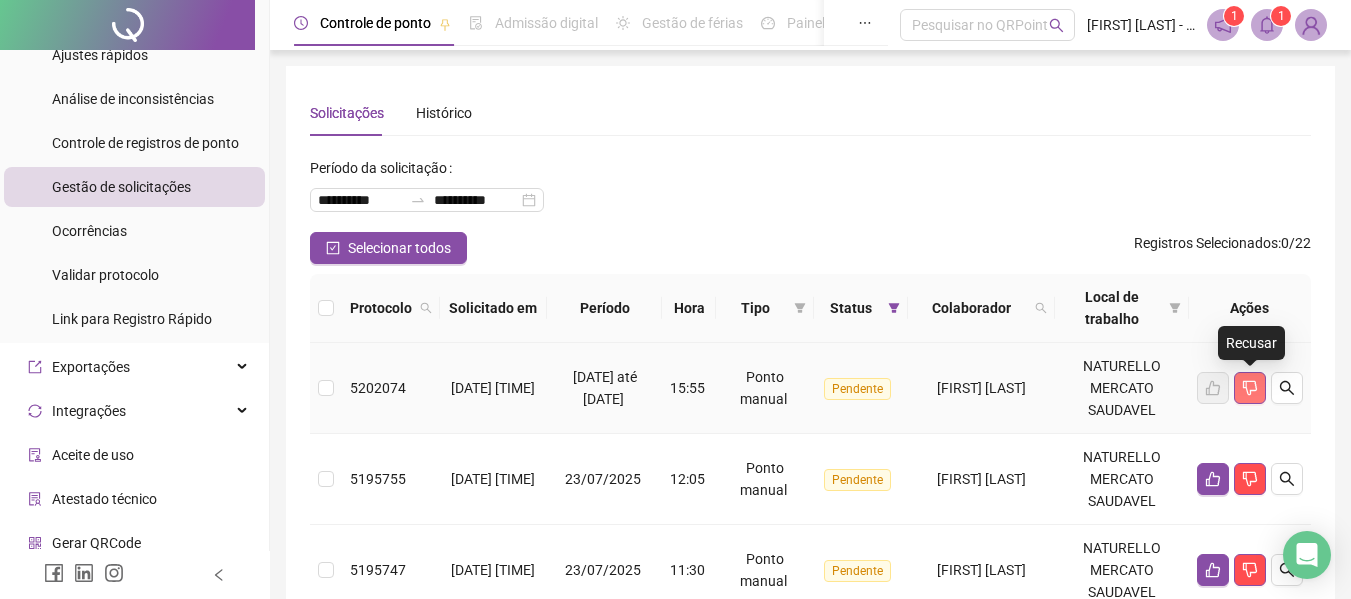 click 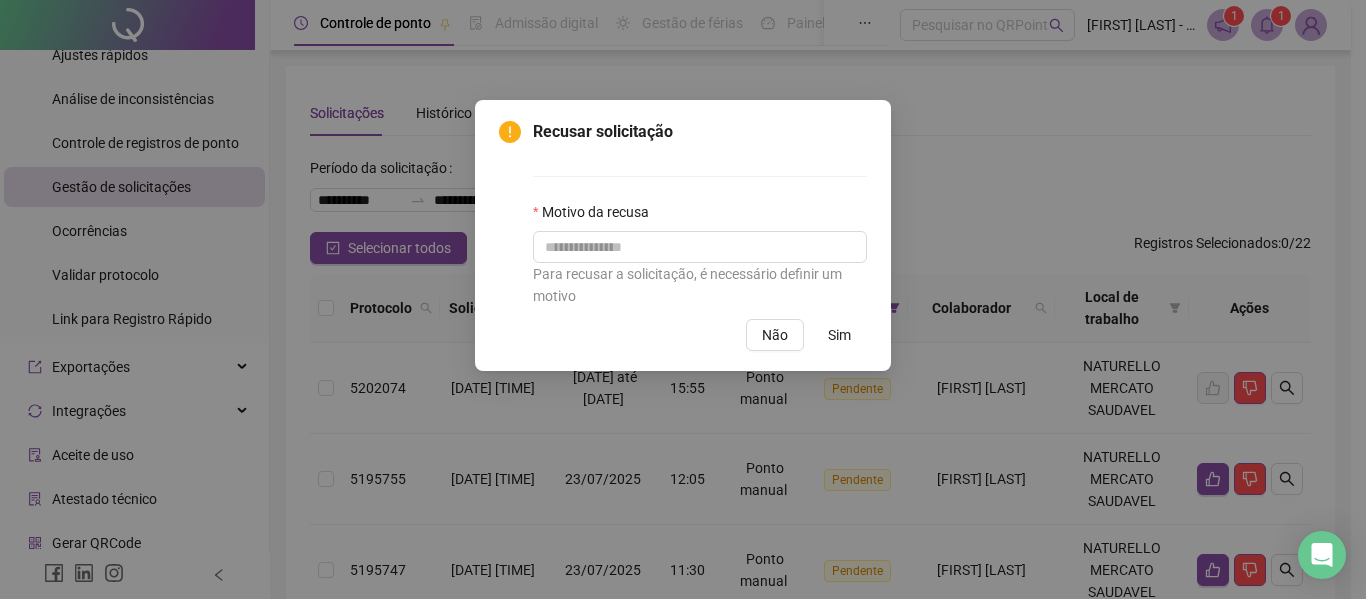 click on "Sim" at bounding box center (839, 335) 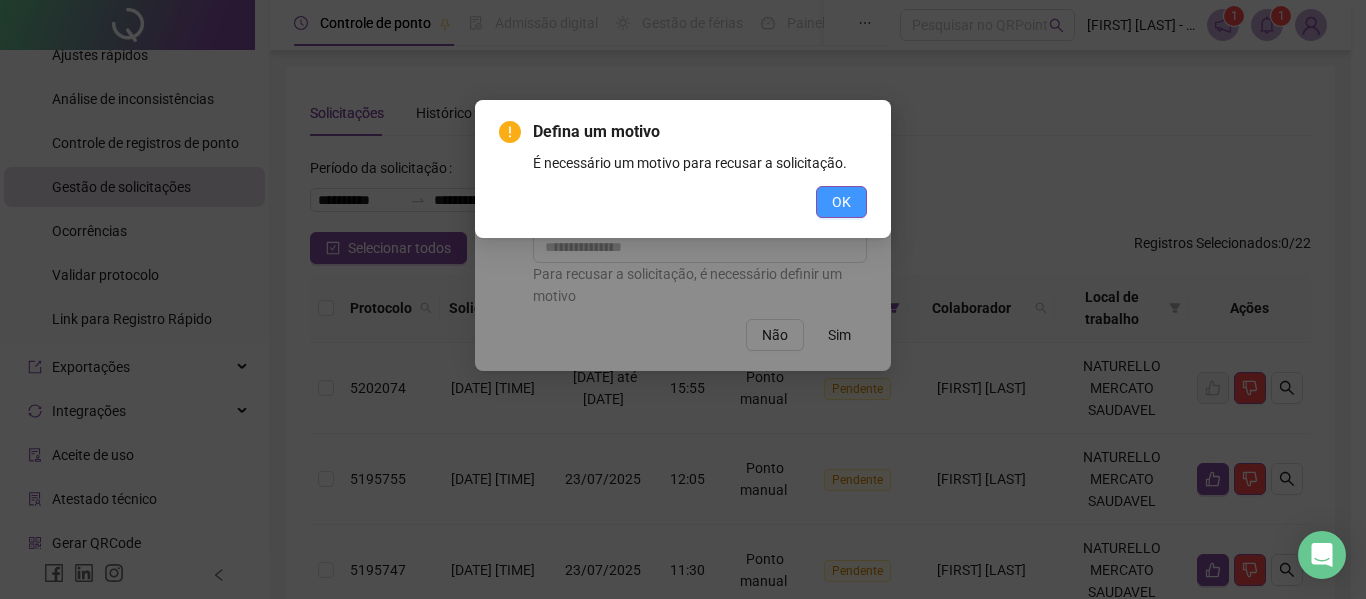click on "OK" at bounding box center (841, 202) 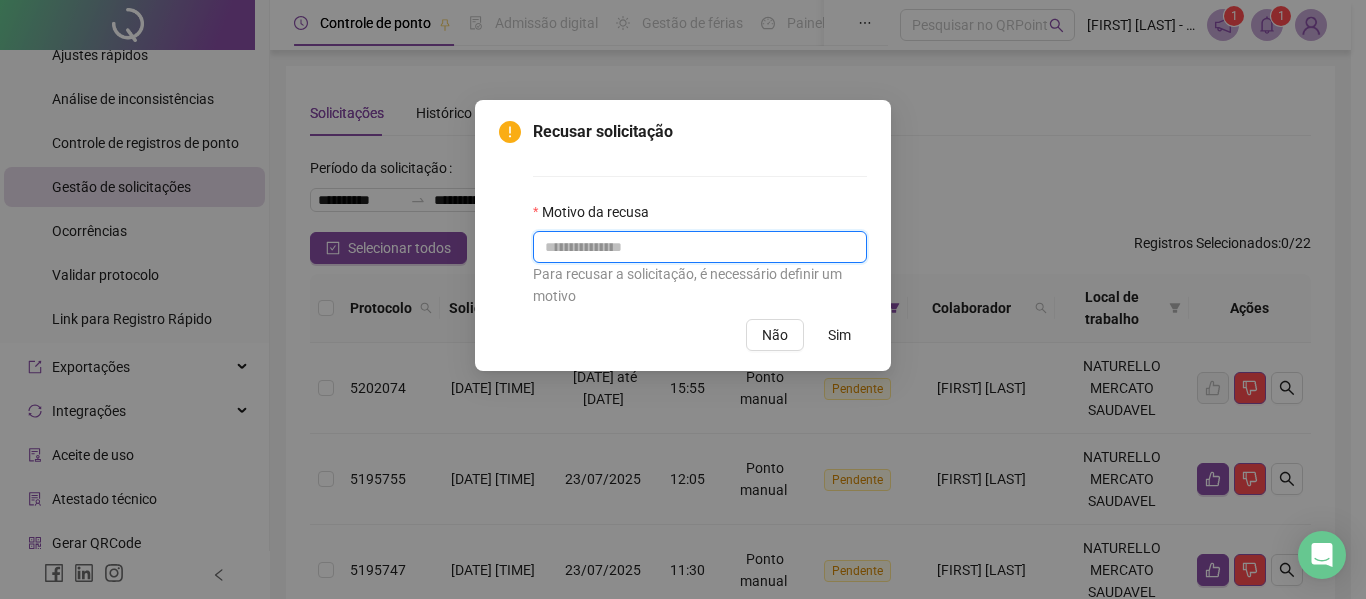click at bounding box center (700, 247) 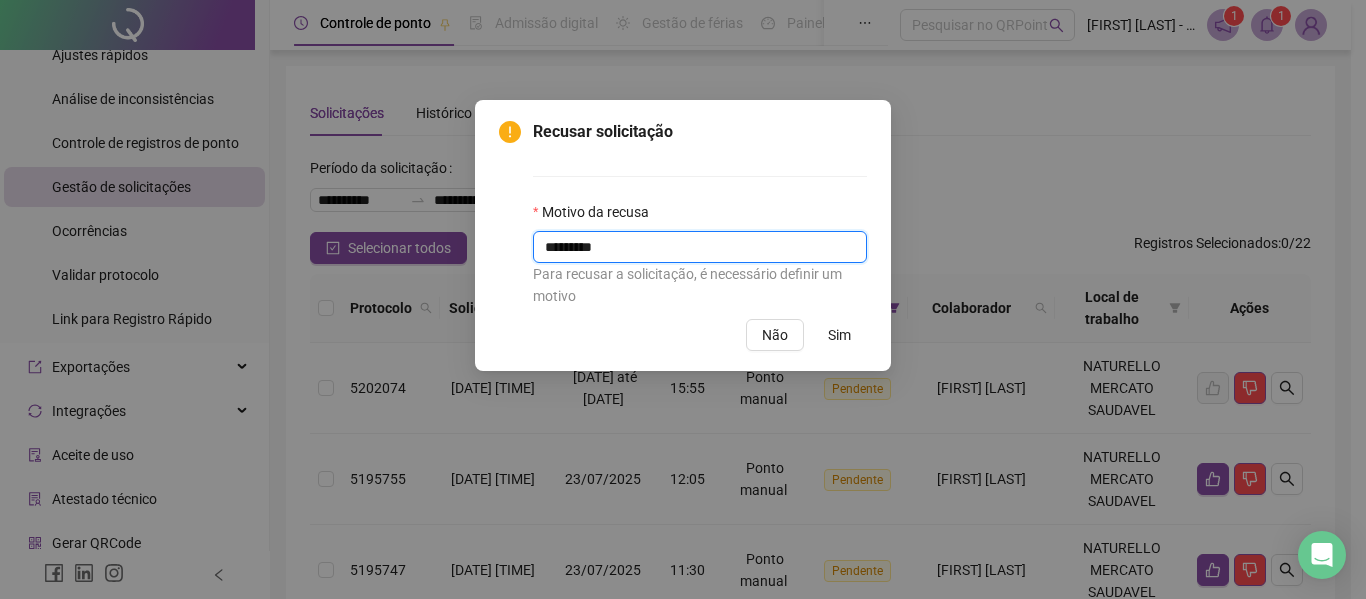 type on "*********" 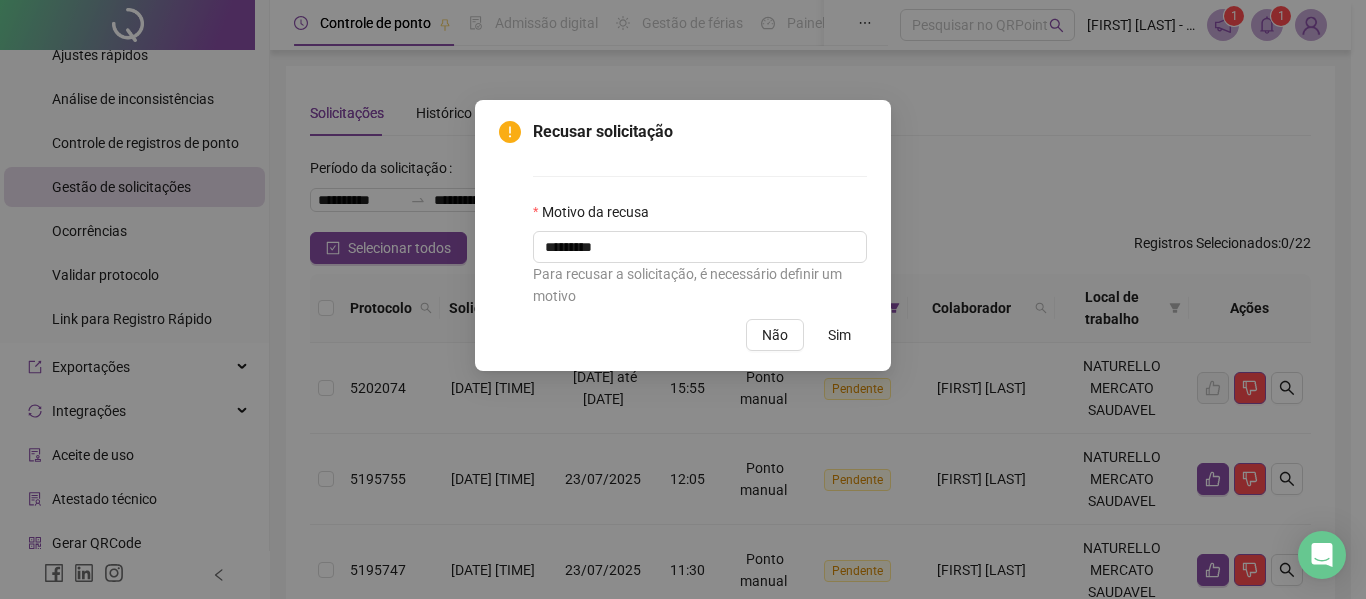 click on "Sim" at bounding box center [839, 335] 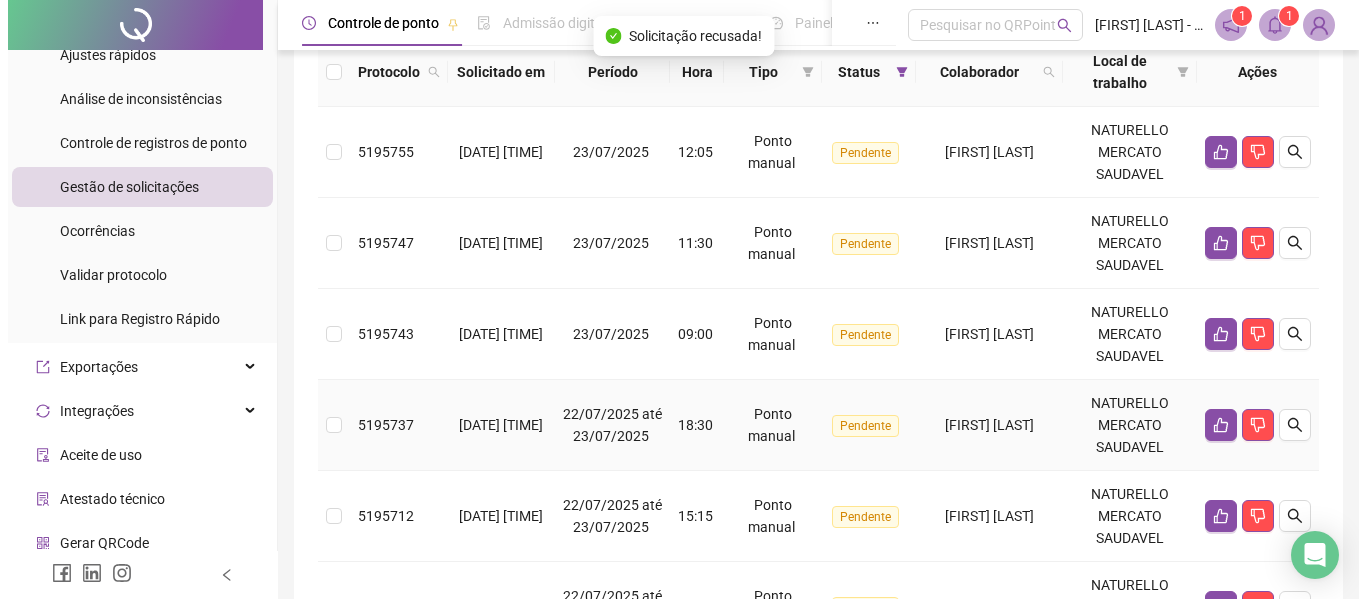 scroll, scrollTop: 200, scrollLeft: 0, axis: vertical 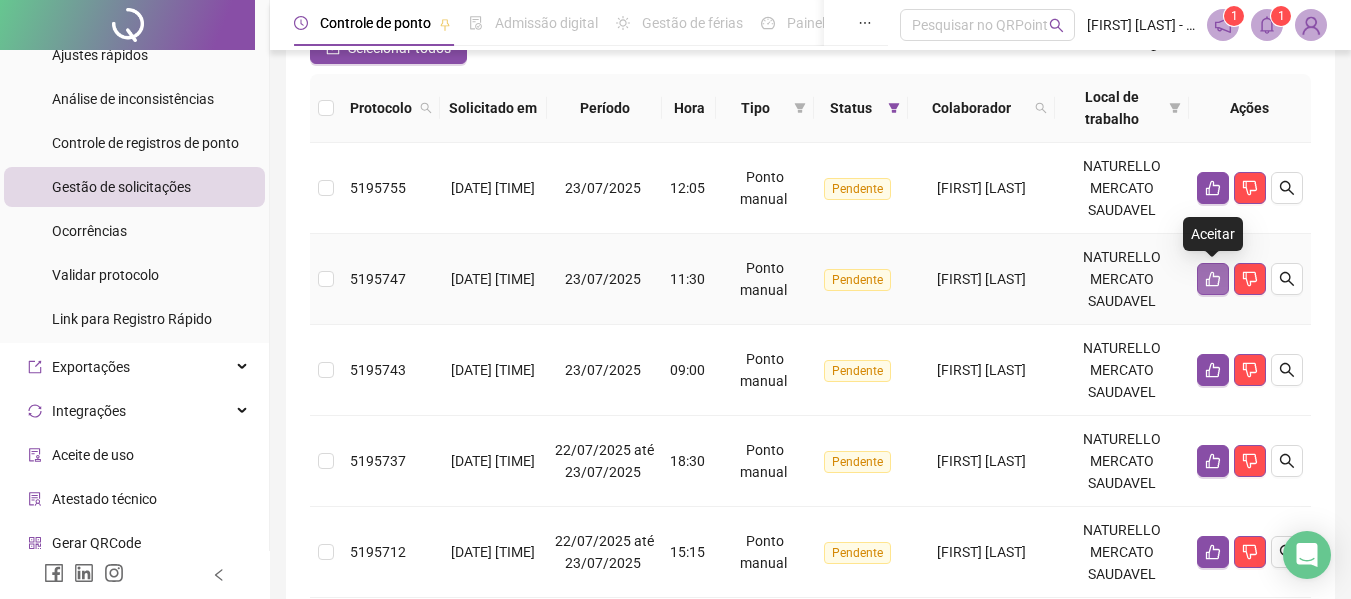 click 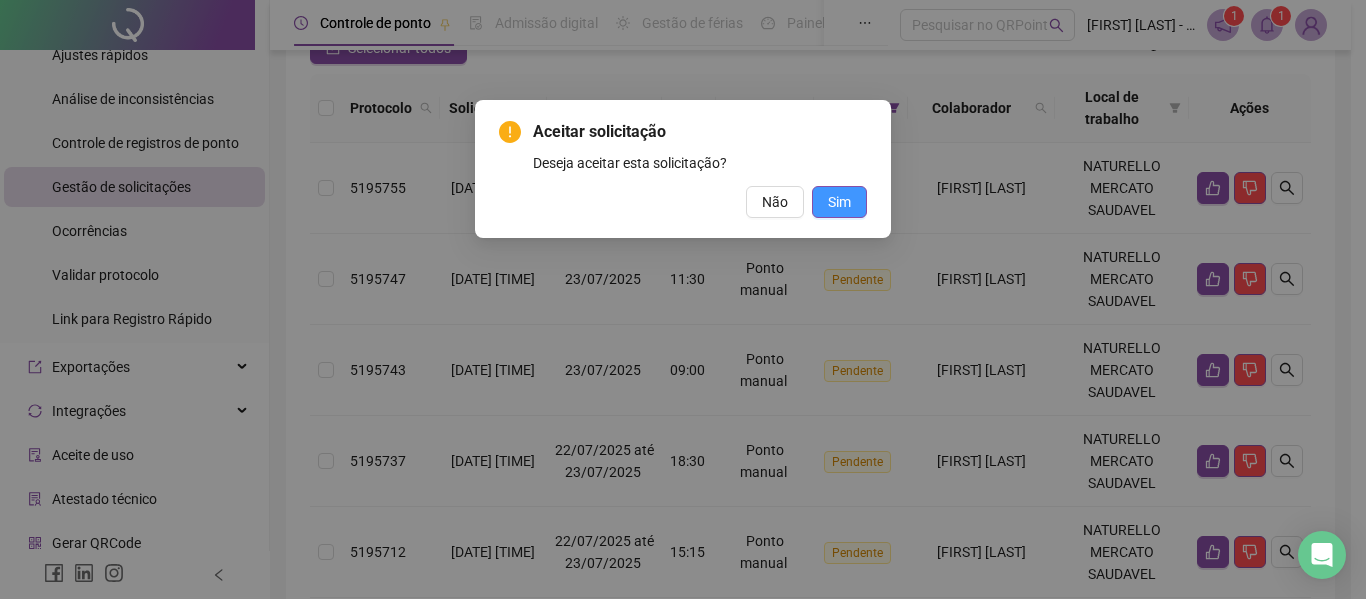 click on "Sim" at bounding box center [839, 202] 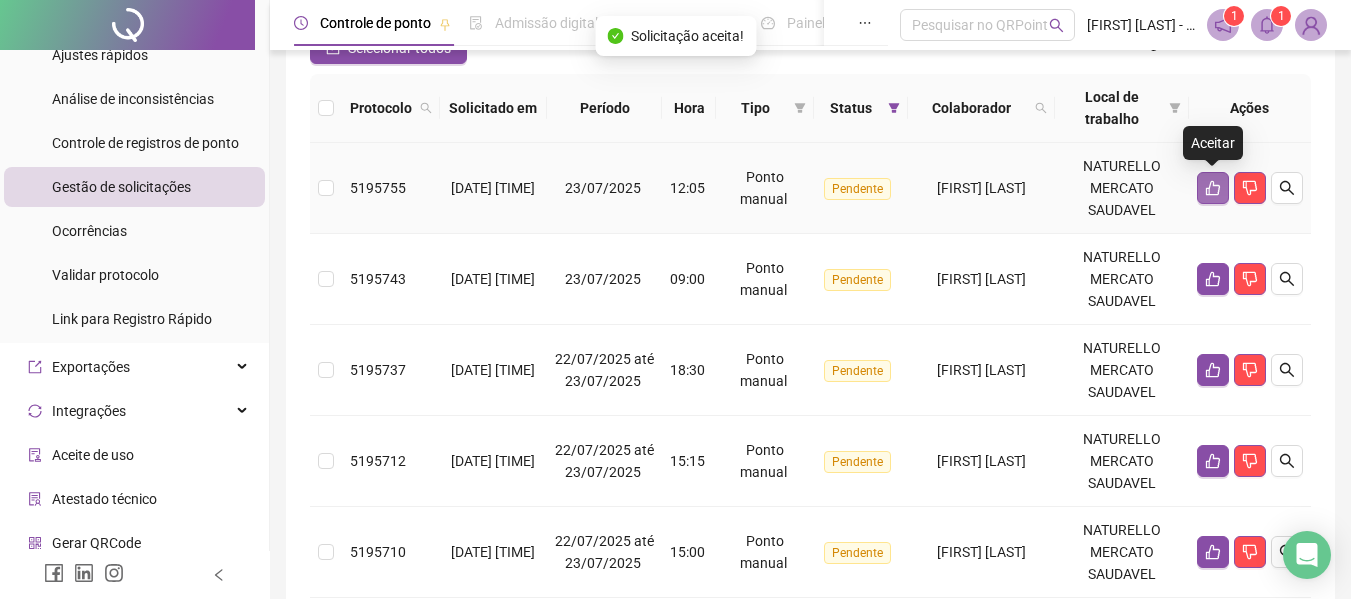 click 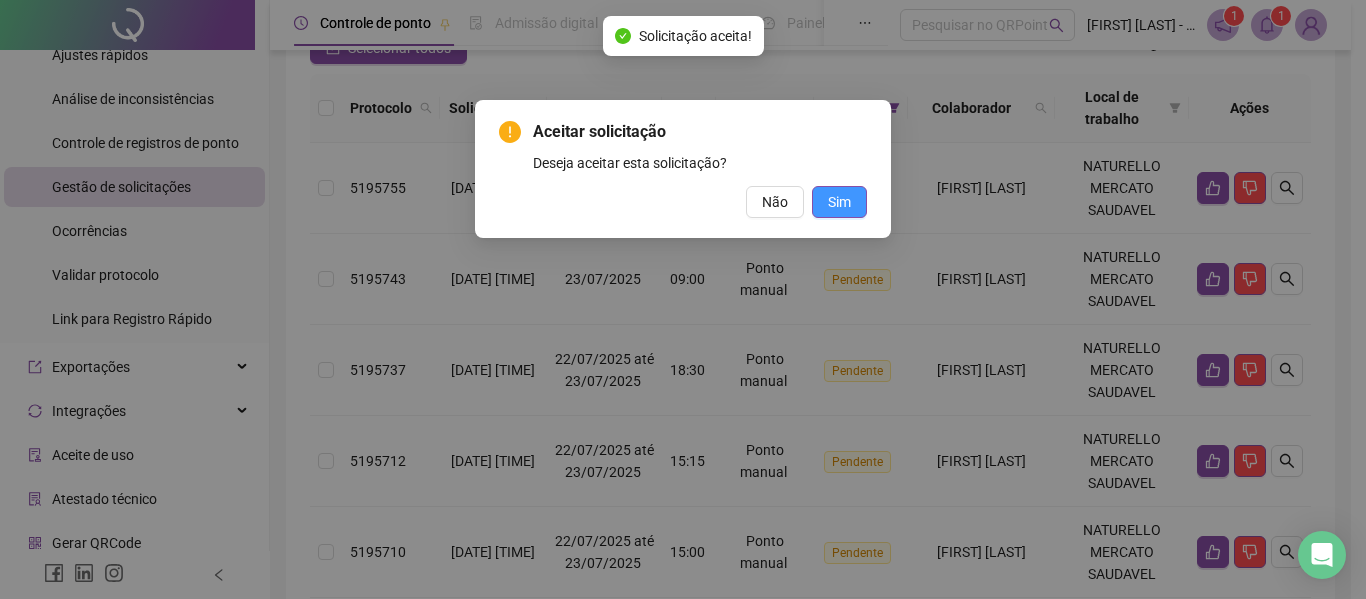 click on "Sim" at bounding box center [839, 202] 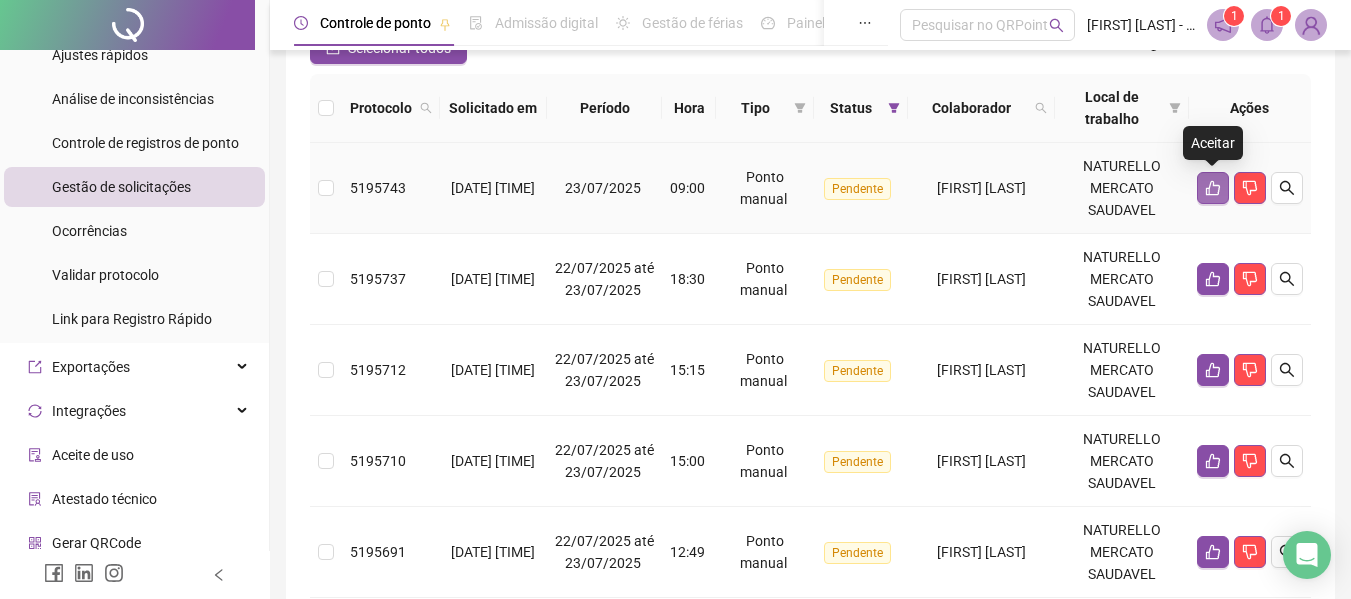 click at bounding box center [1213, 188] 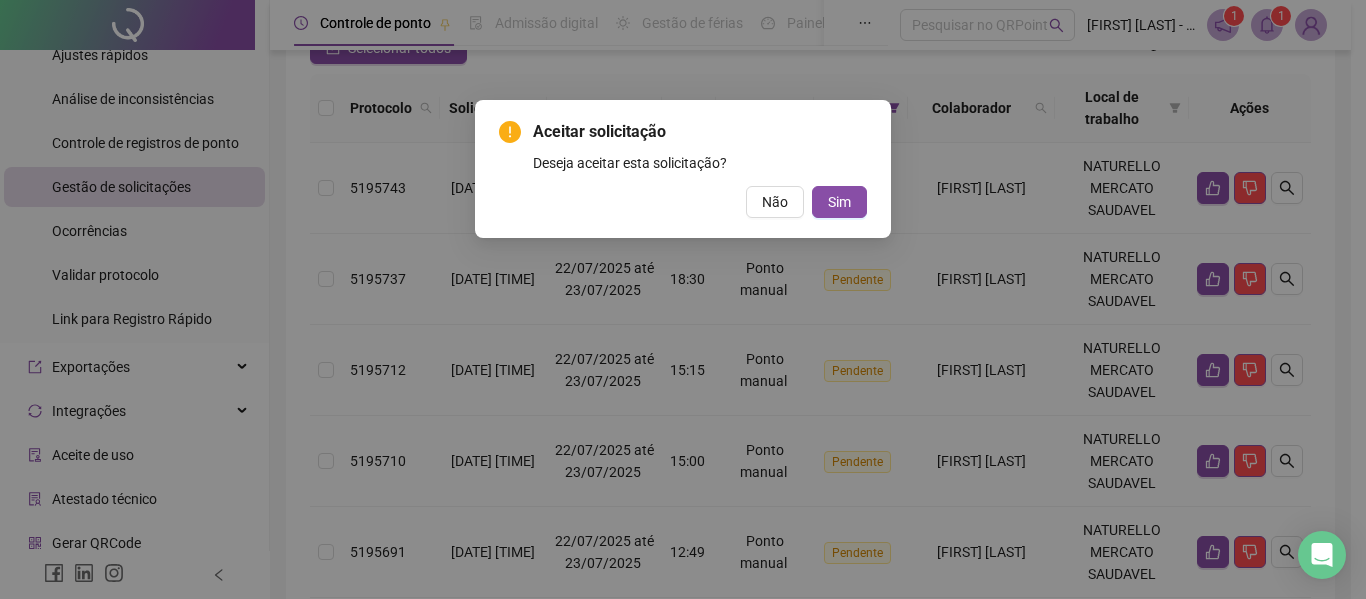 click on "Sim" at bounding box center [839, 202] 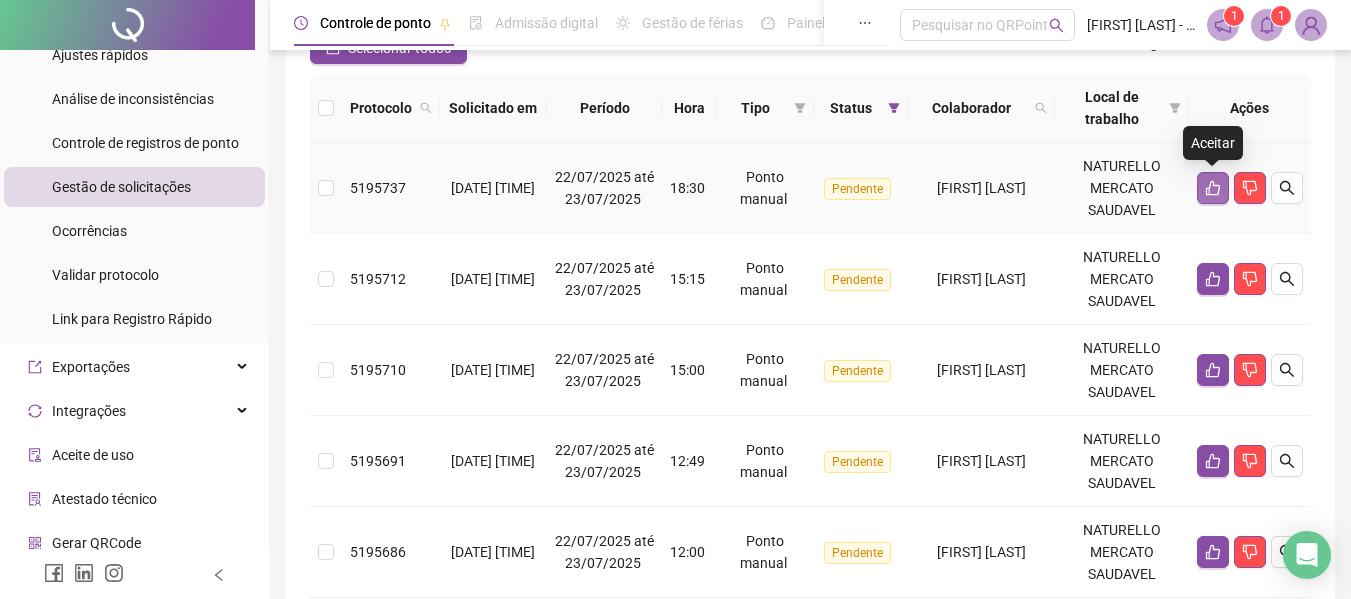 click 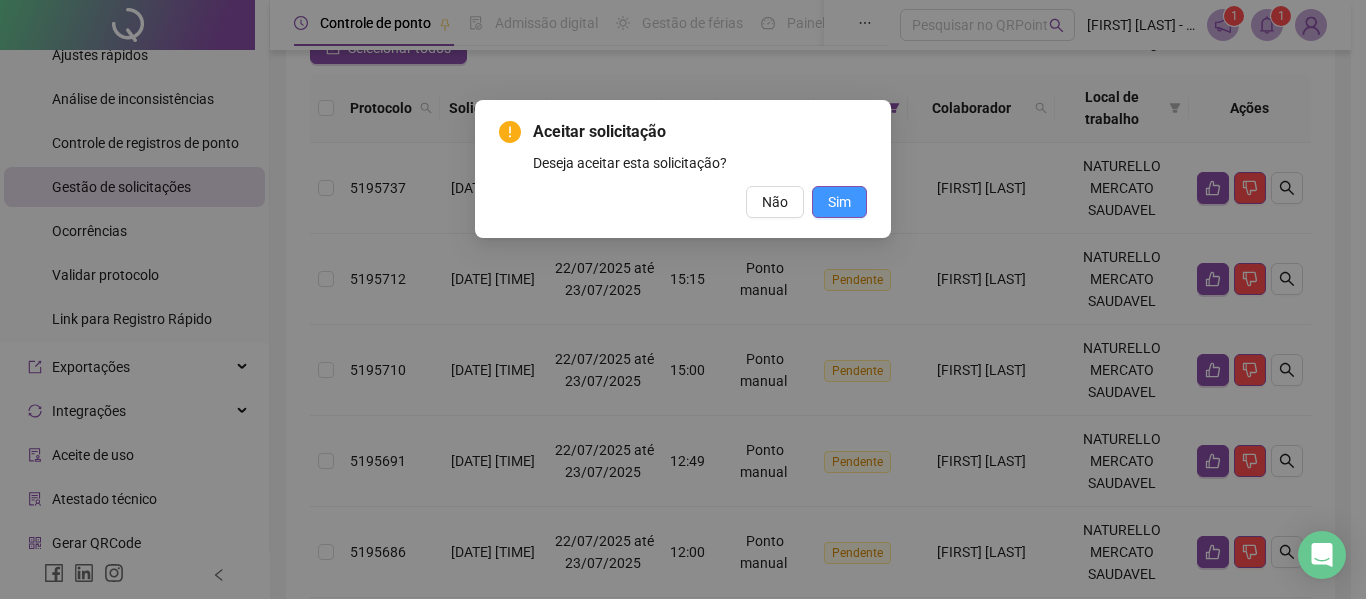 click on "Sim" at bounding box center [839, 202] 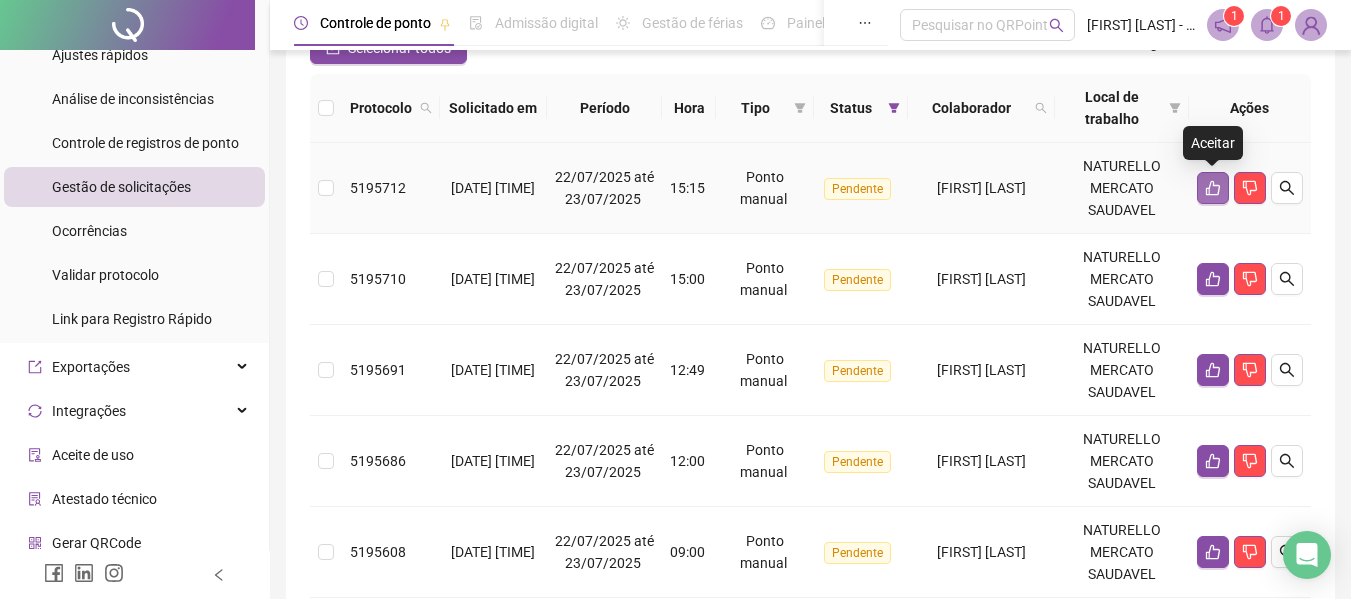 click 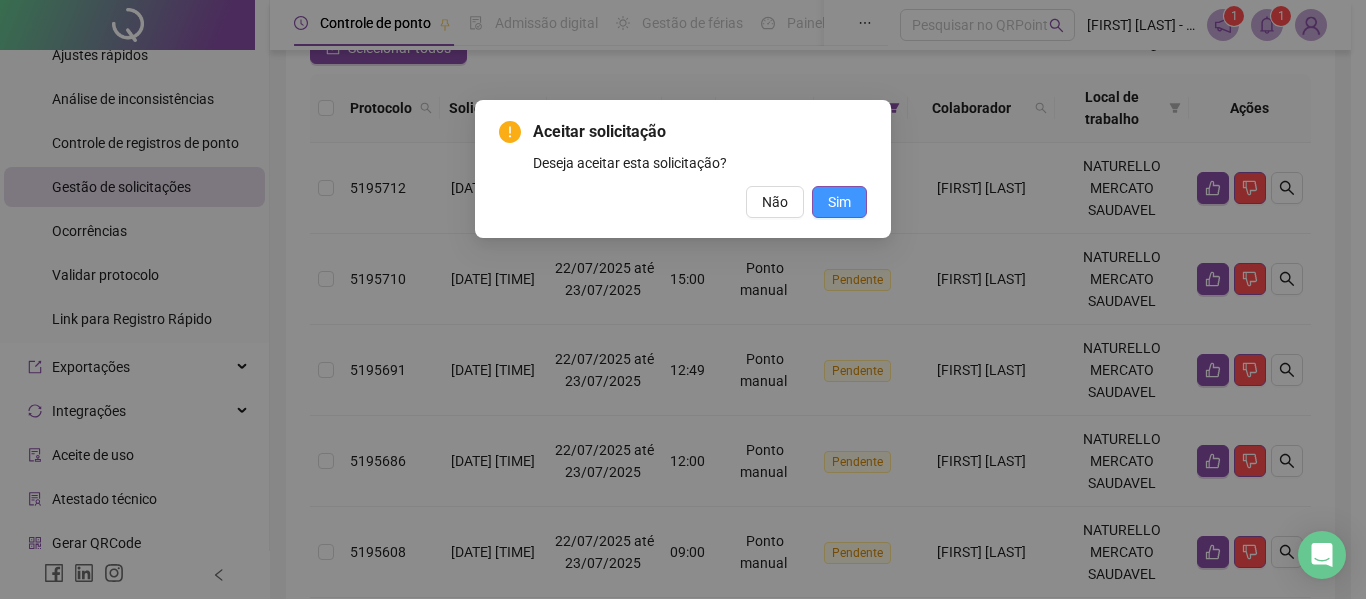 click on "Sim" at bounding box center [839, 202] 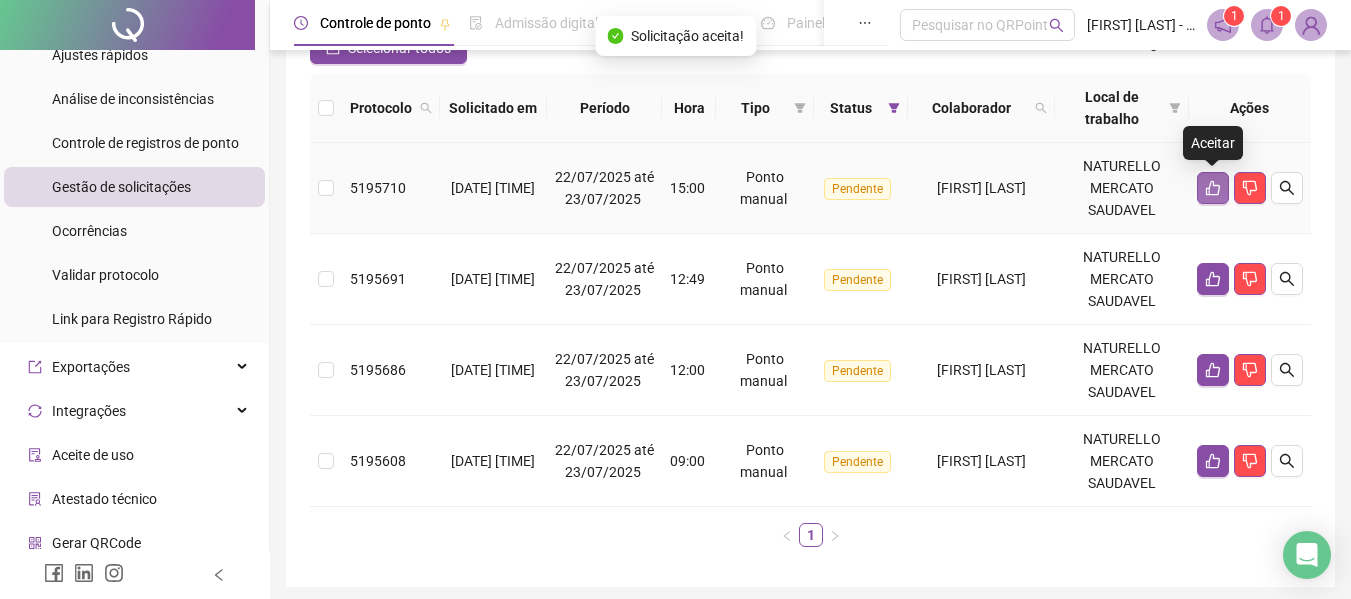 click 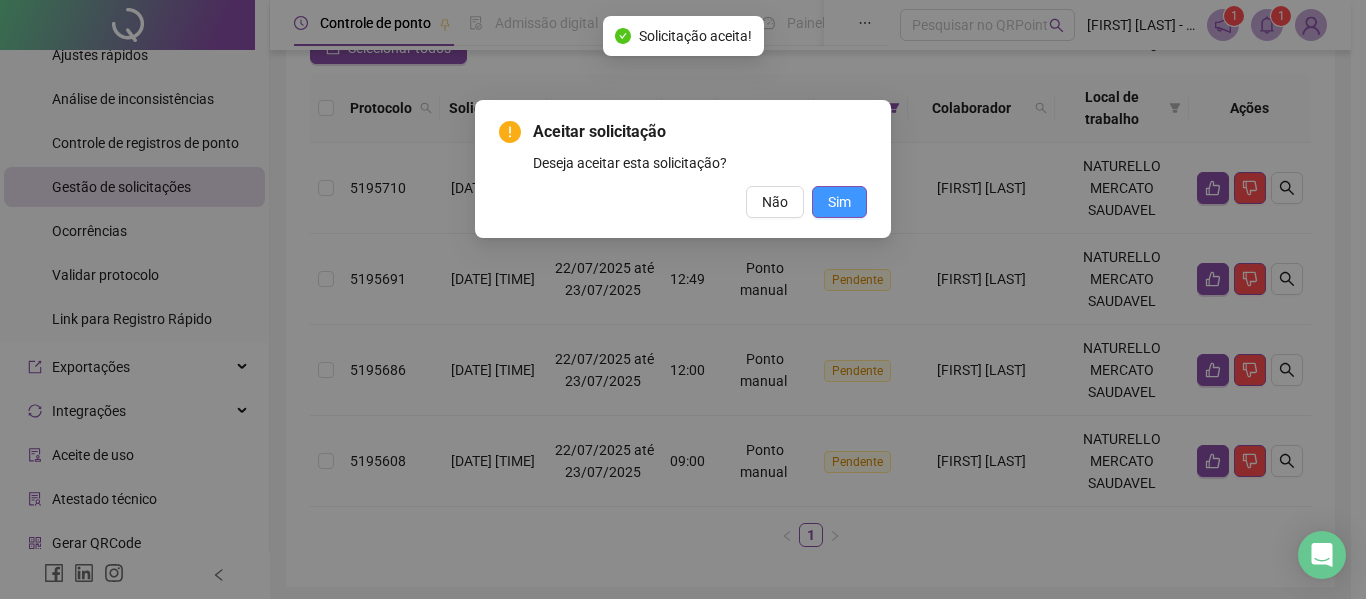 click on "Sim" at bounding box center (839, 202) 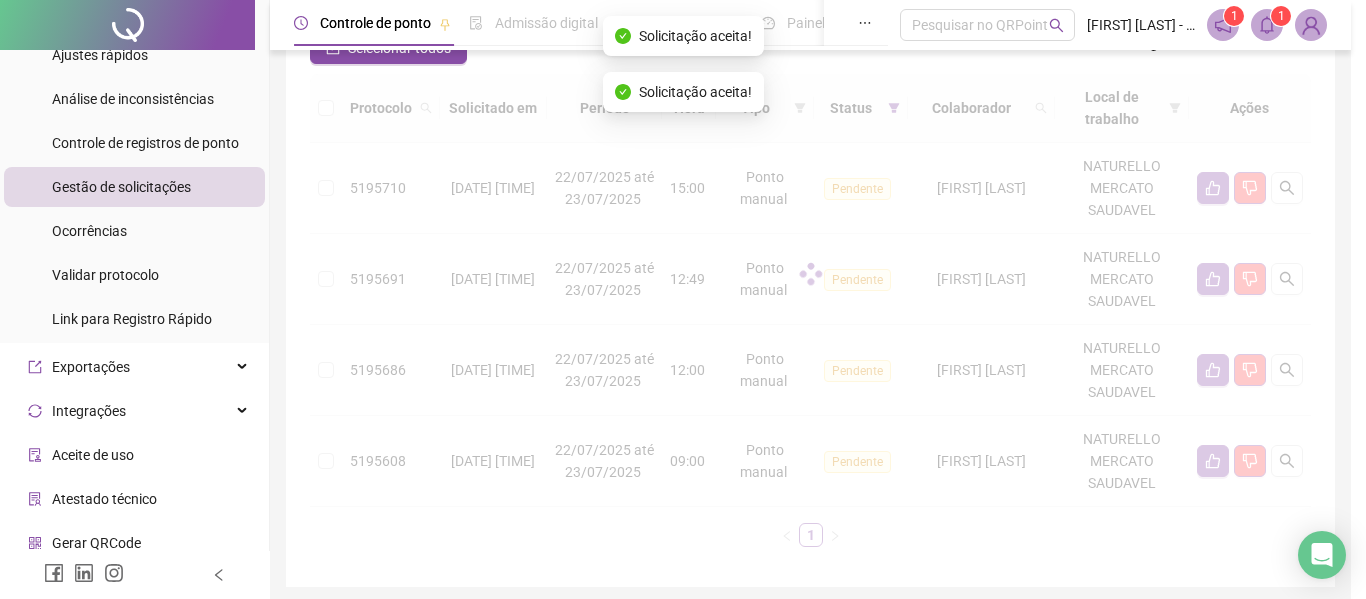 scroll, scrollTop: 183, scrollLeft: 0, axis: vertical 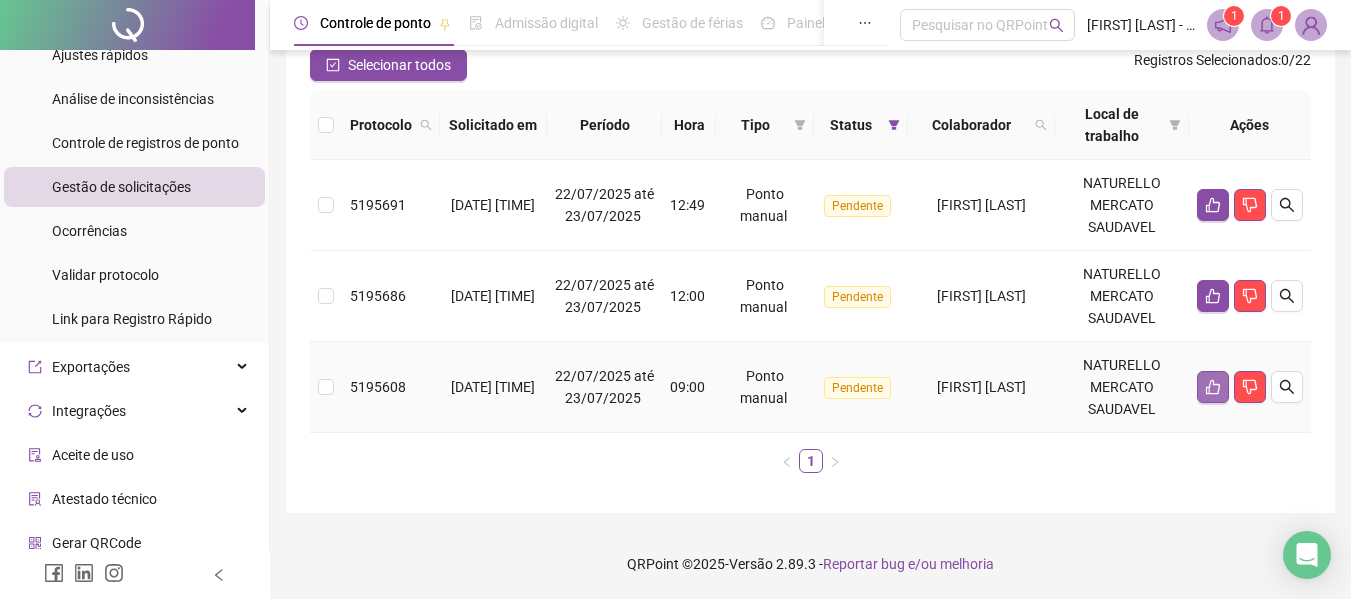 click 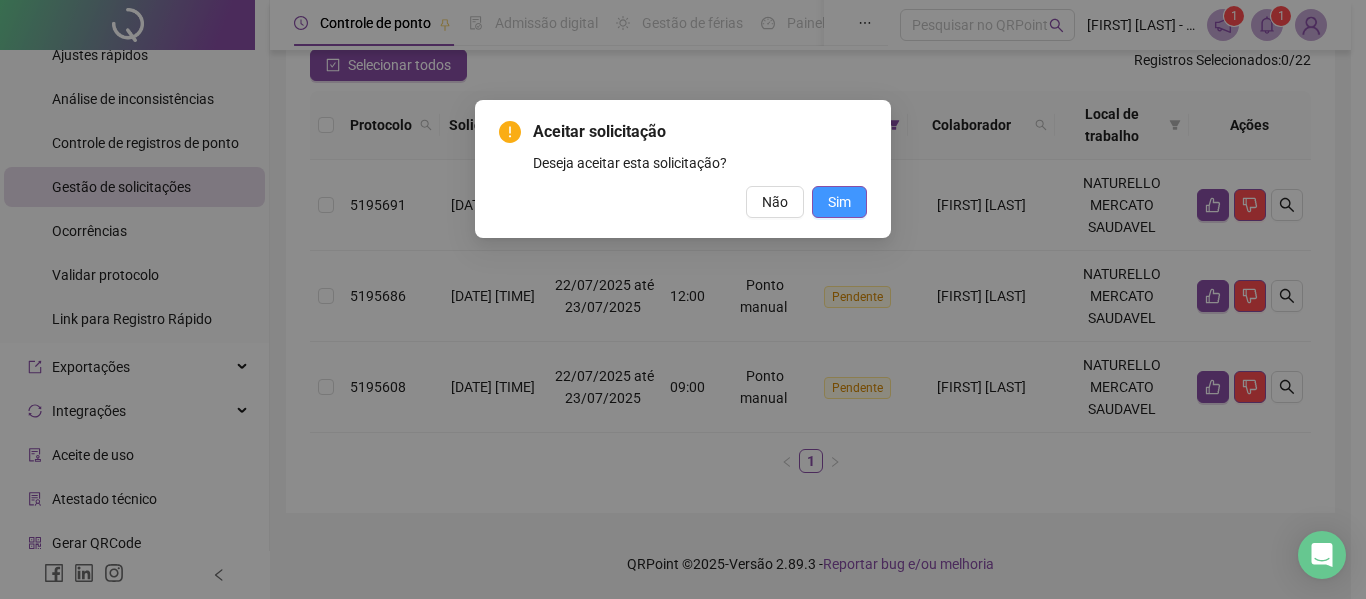 click on "Sim" at bounding box center (839, 202) 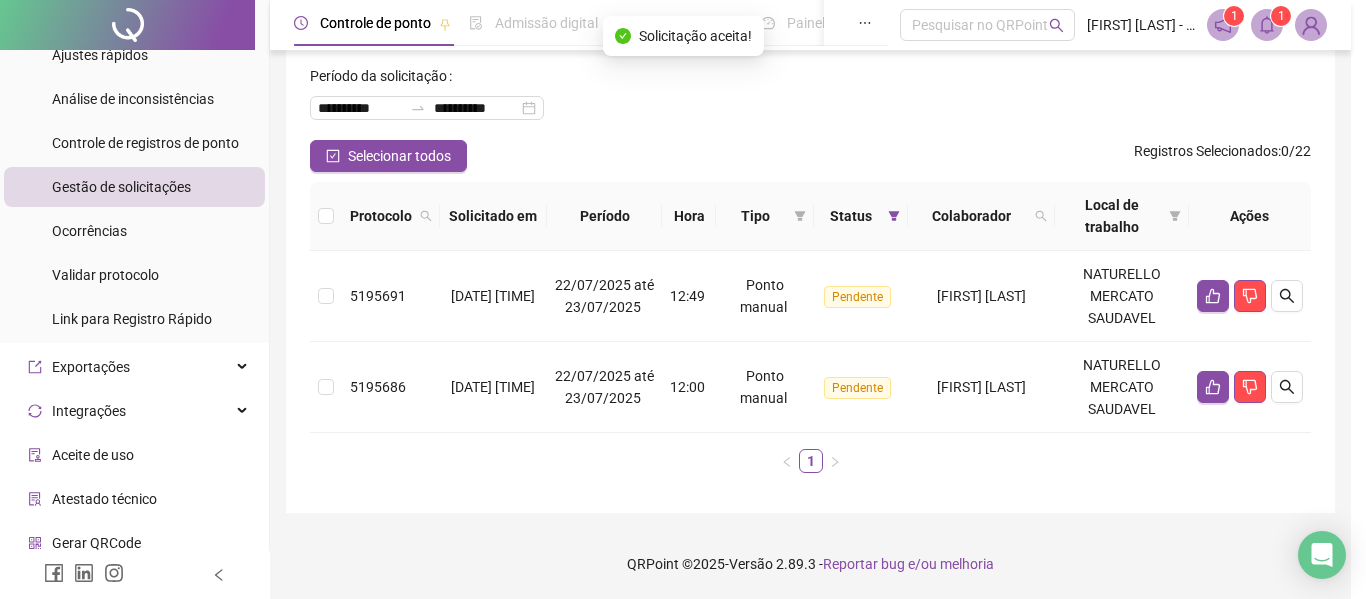 scroll, scrollTop: 92, scrollLeft: 0, axis: vertical 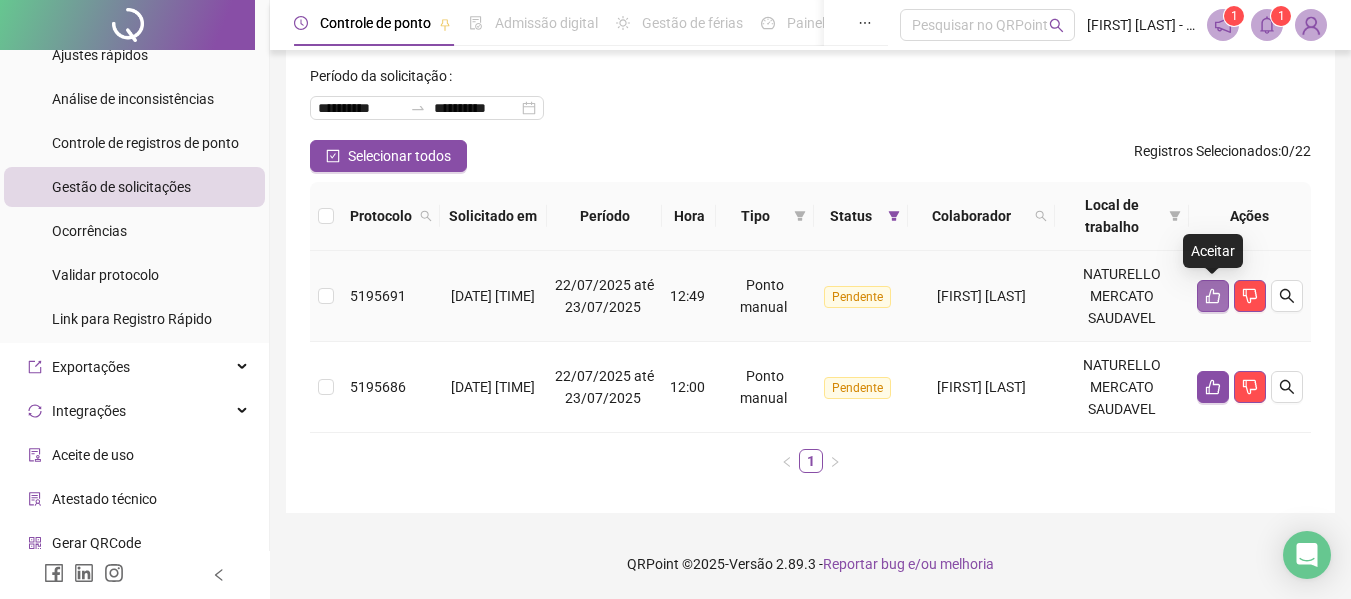 click 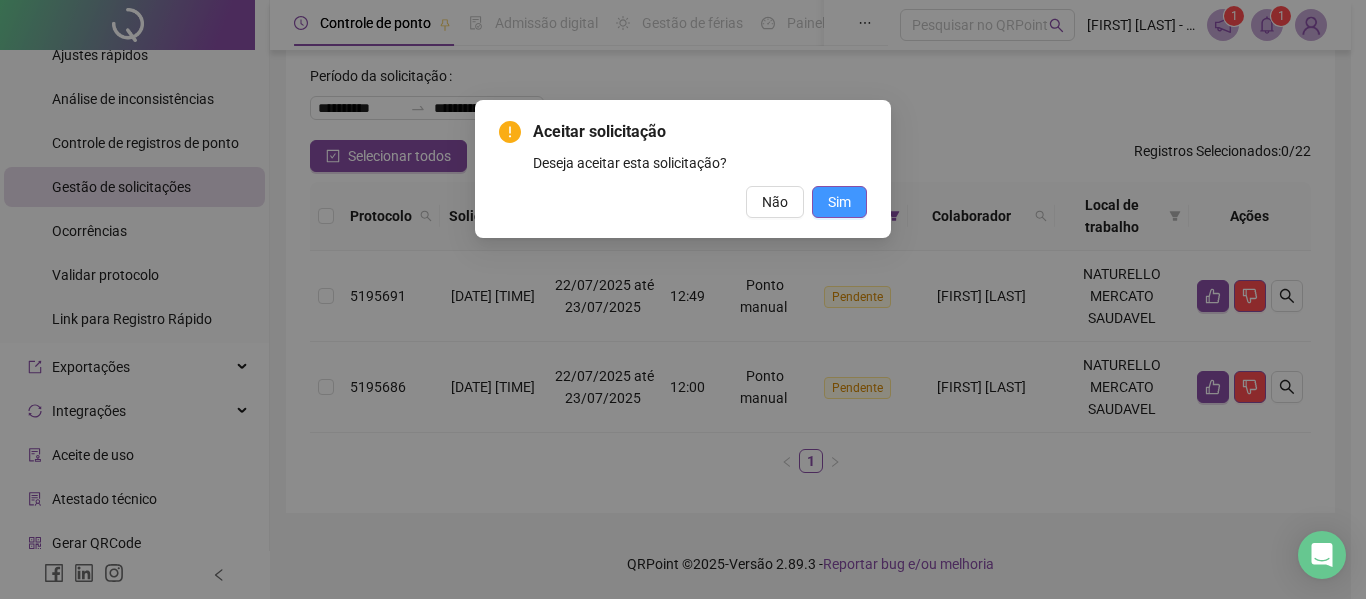 click on "Sim" at bounding box center (839, 202) 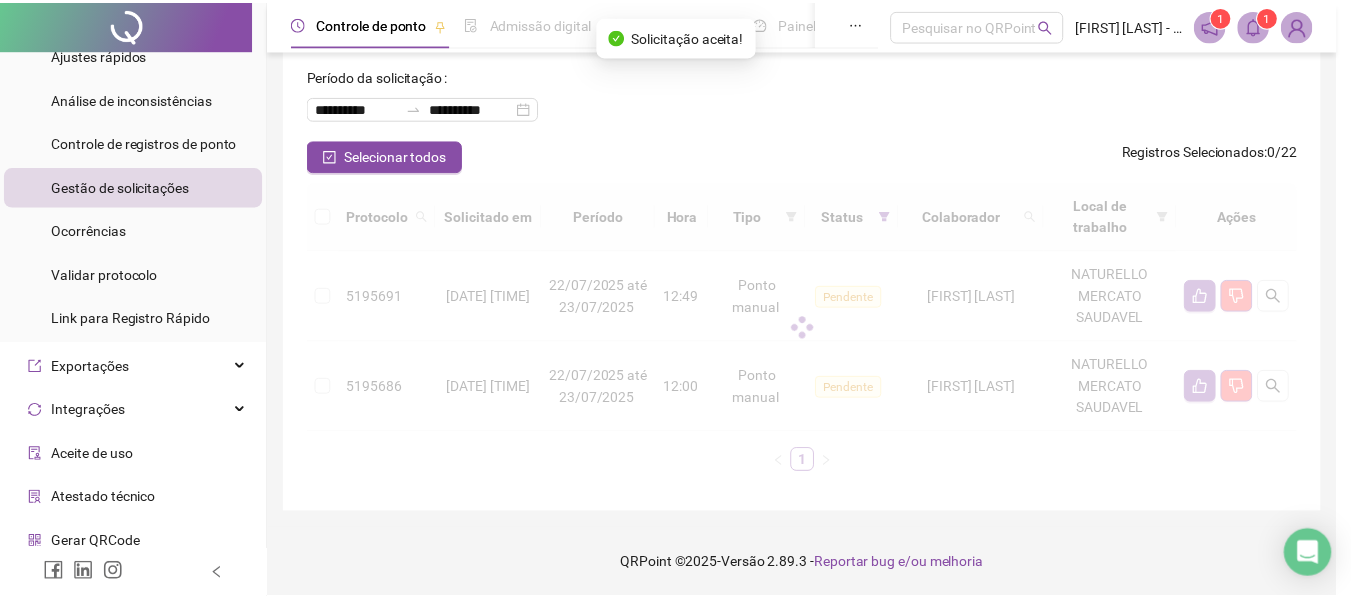 scroll, scrollTop: 1, scrollLeft: 0, axis: vertical 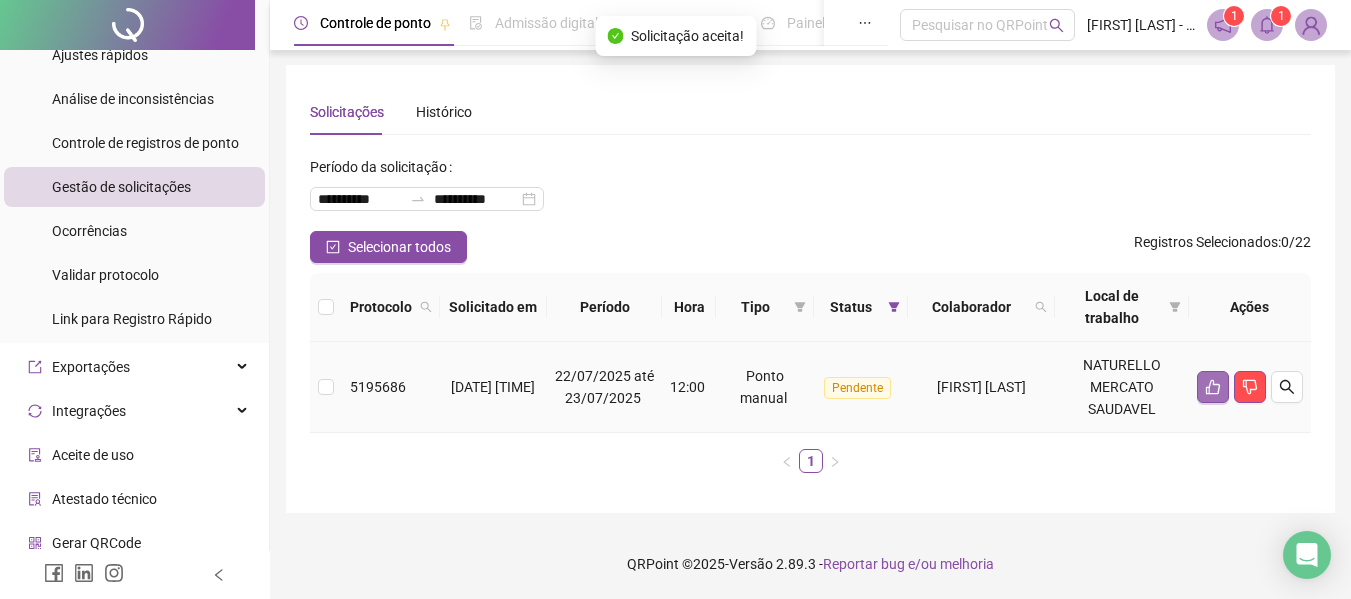 click at bounding box center [1213, 387] 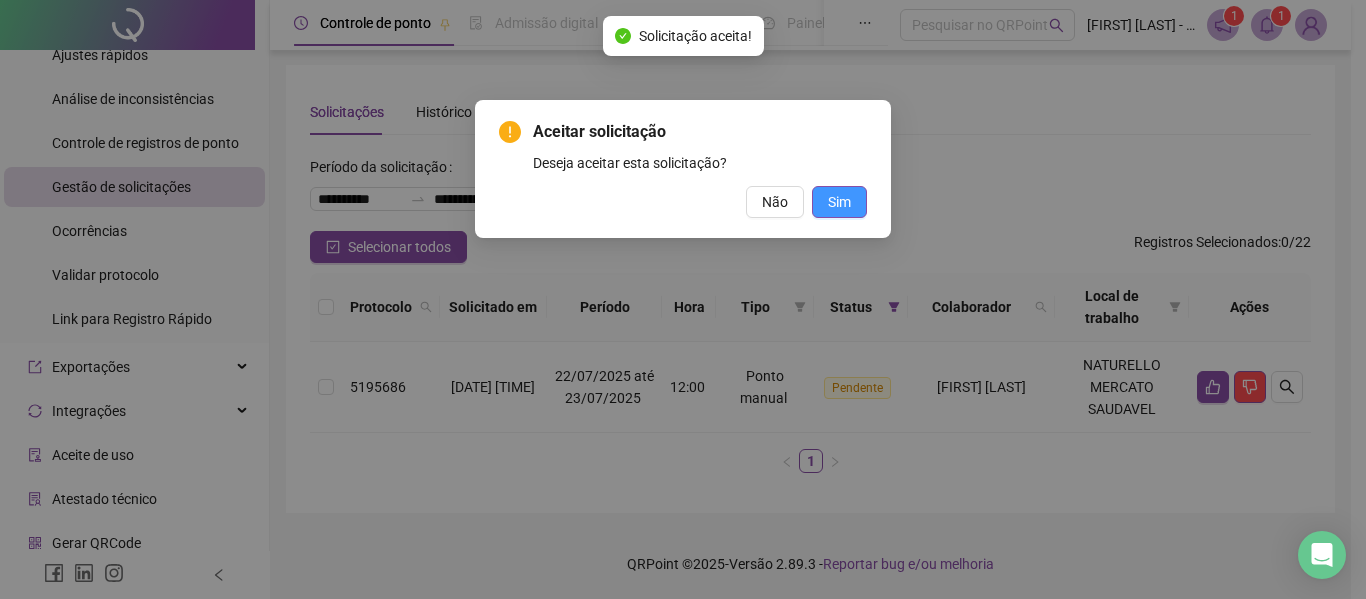 click on "Sim" at bounding box center (839, 202) 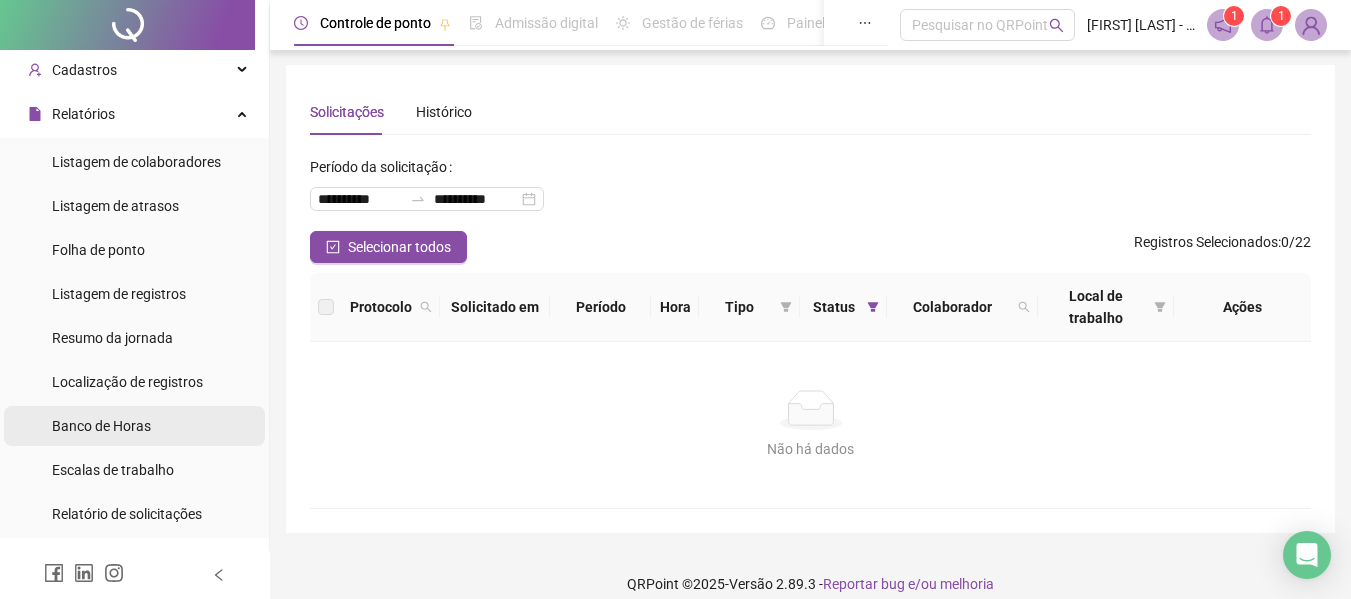 scroll, scrollTop: 47, scrollLeft: 0, axis: vertical 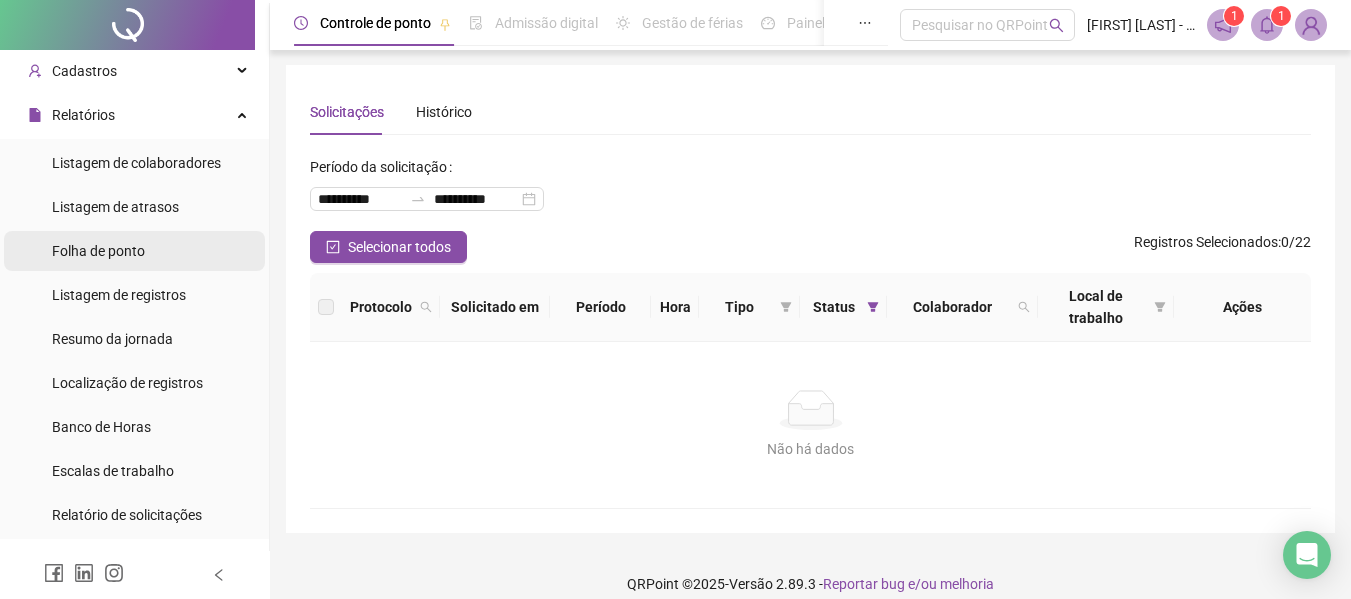 click on "Folha de ponto" at bounding box center (98, 251) 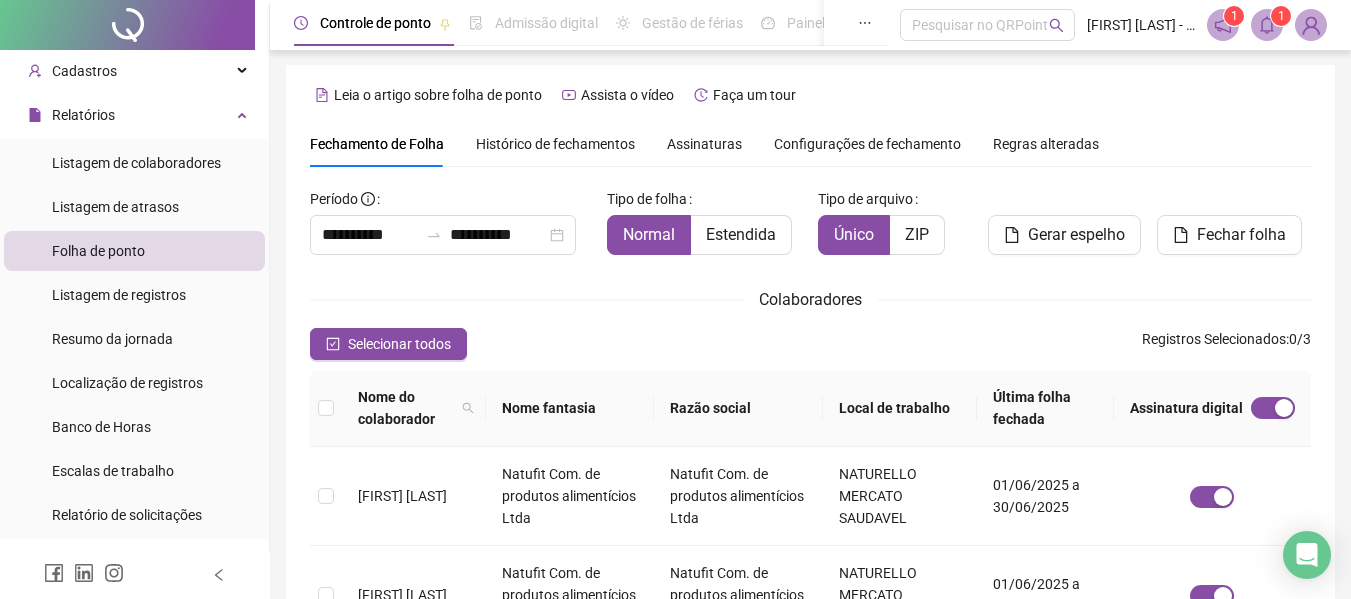 scroll, scrollTop: 110, scrollLeft: 0, axis: vertical 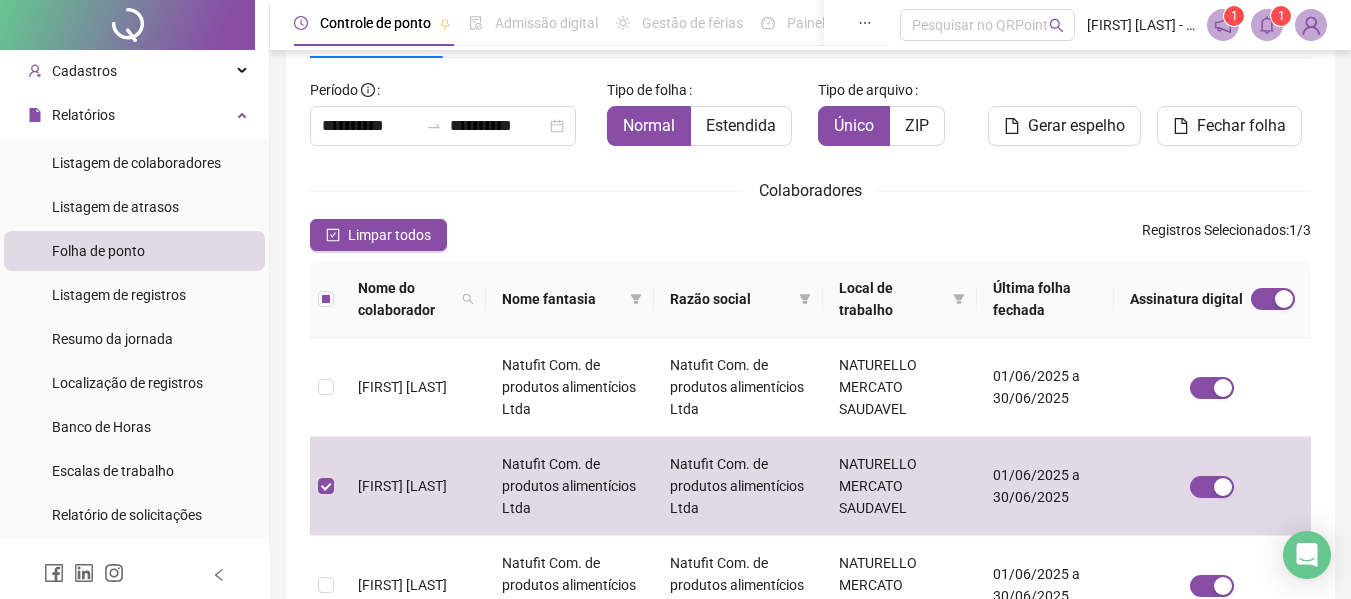 drag, startPoint x: 744, startPoint y: 135, endPoint x: 799, endPoint y: 132, distance: 55.081757 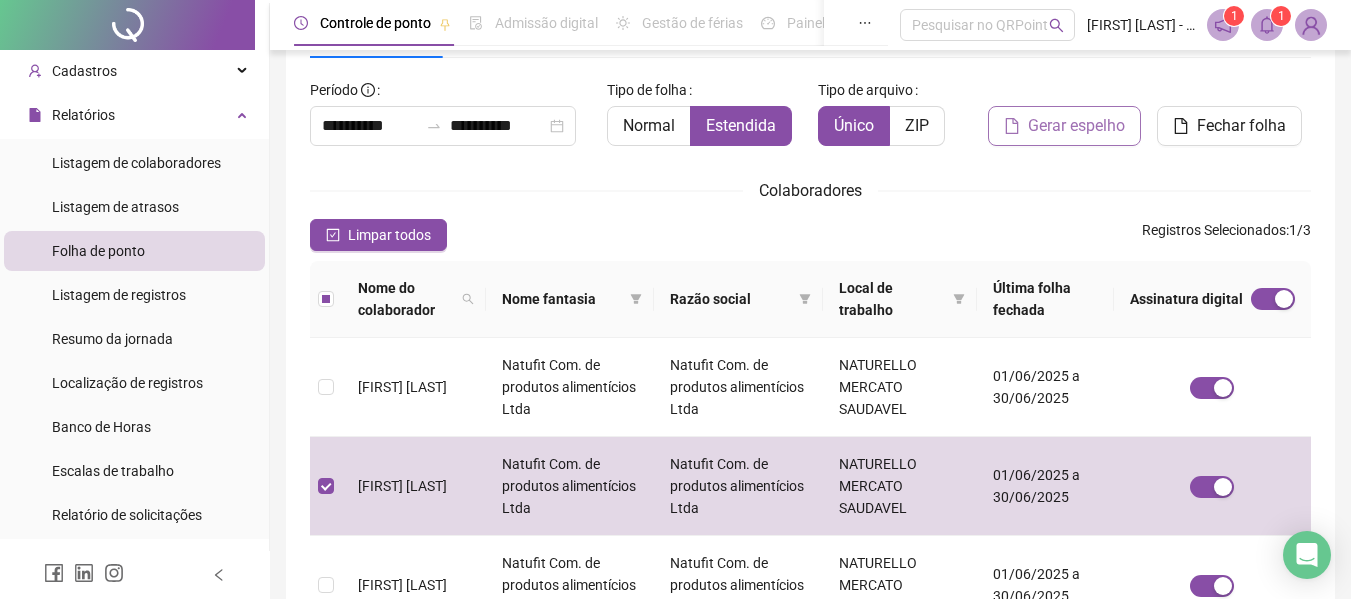 click on "Gerar espelho" at bounding box center [1076, 126] 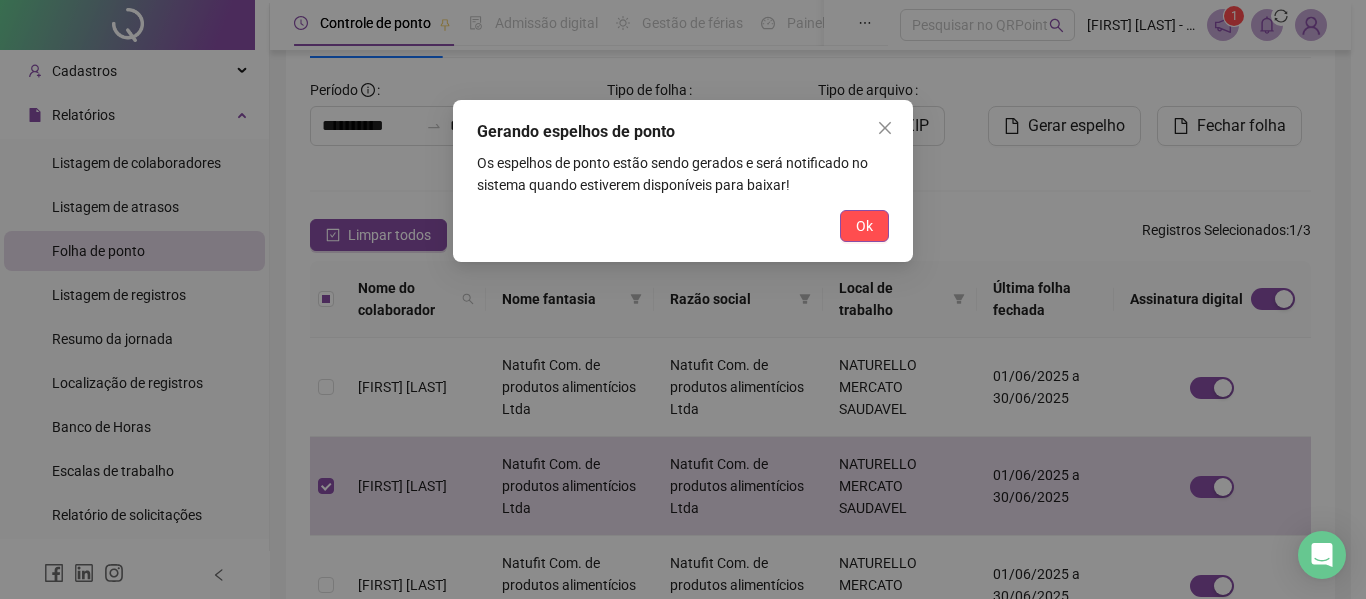 click on "Ok" at bounding box center [864, 226] 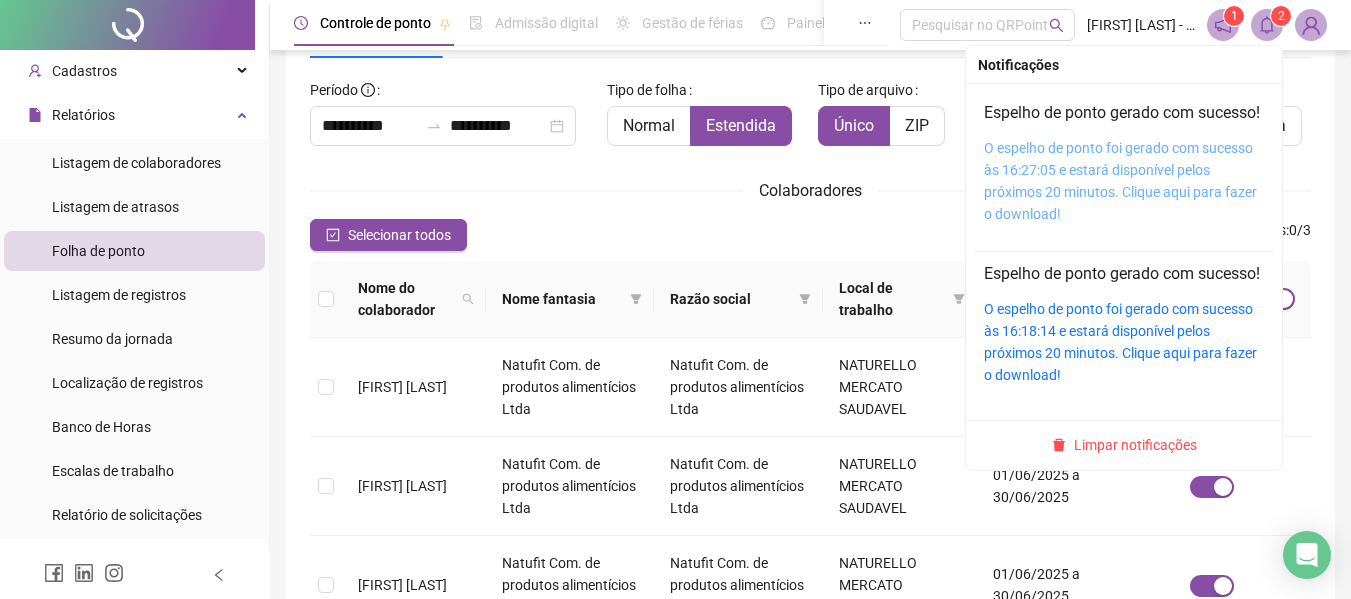 click on "O espelho de ponto foi gerado com sucesso às 16:27:05 e estará disponível pelos próximos 20 minutos.
Clique aqui para fazer o download!" at bounding box center [1120, 181] 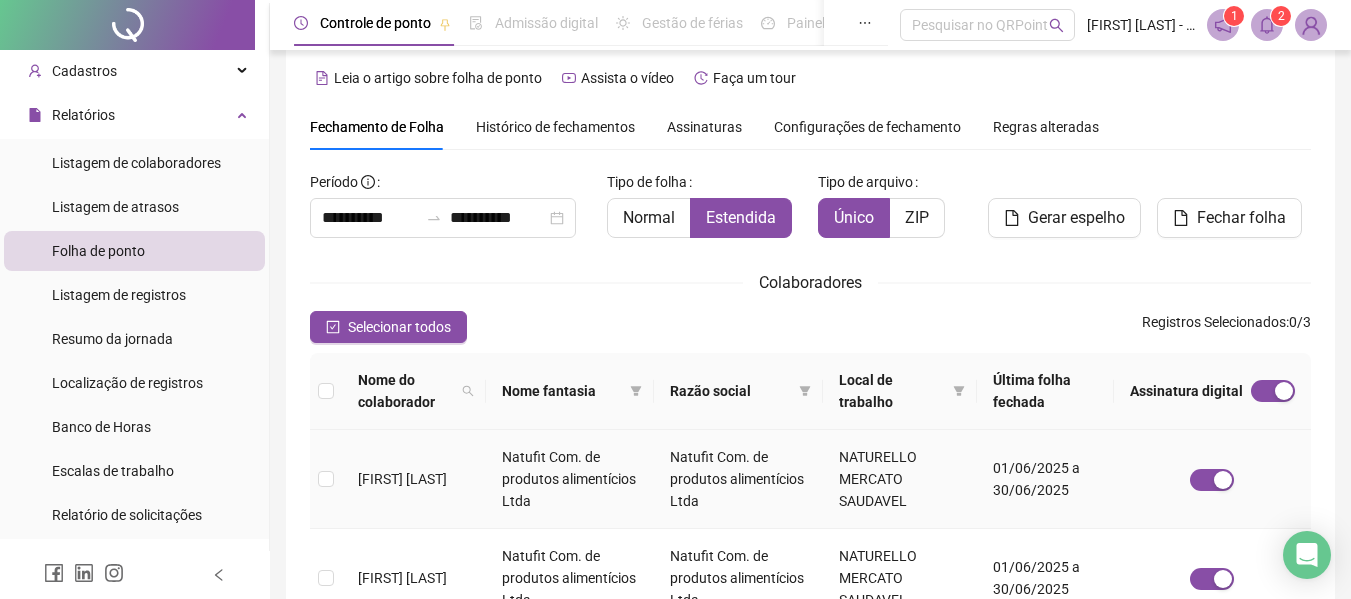 scroll, scrollTop: 10, scrollLeft: 0, axis: vertical 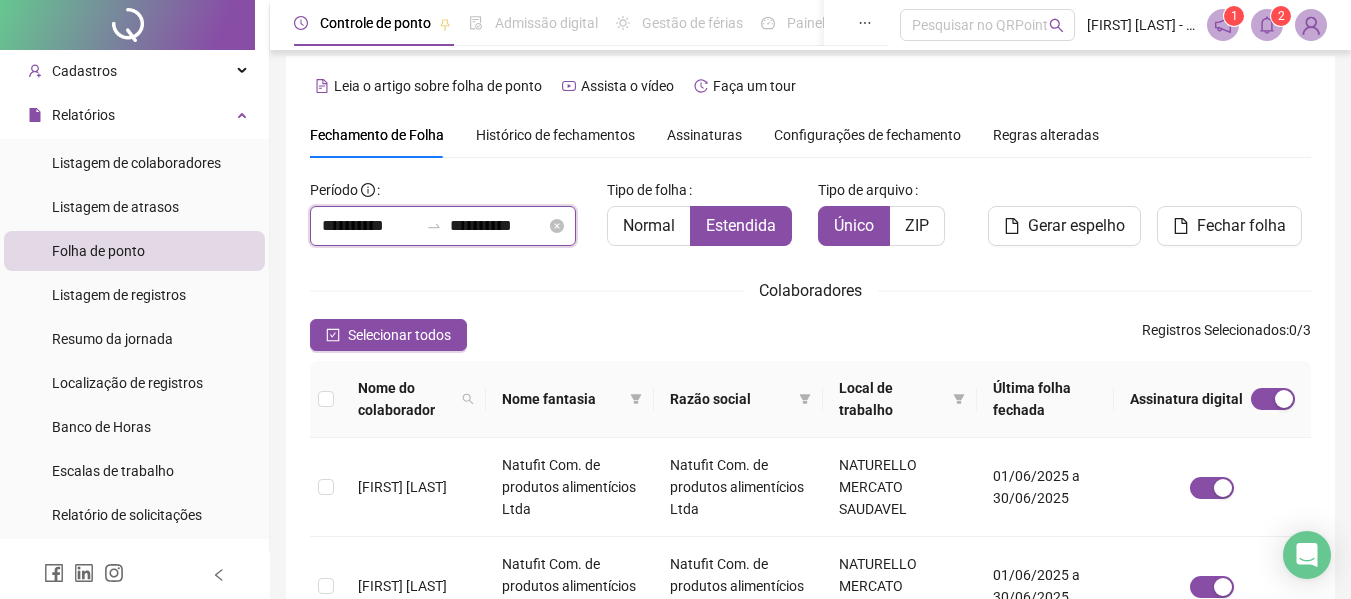 click on "**********" at bounding box center [370, 226] 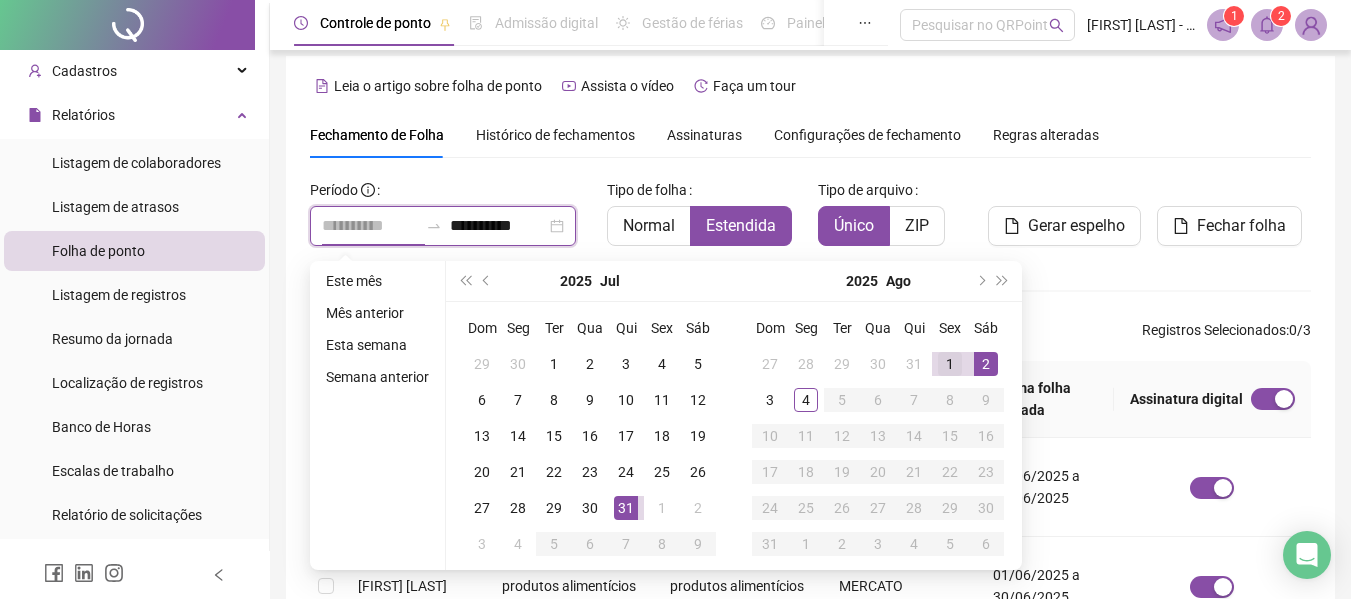 type on "**********" 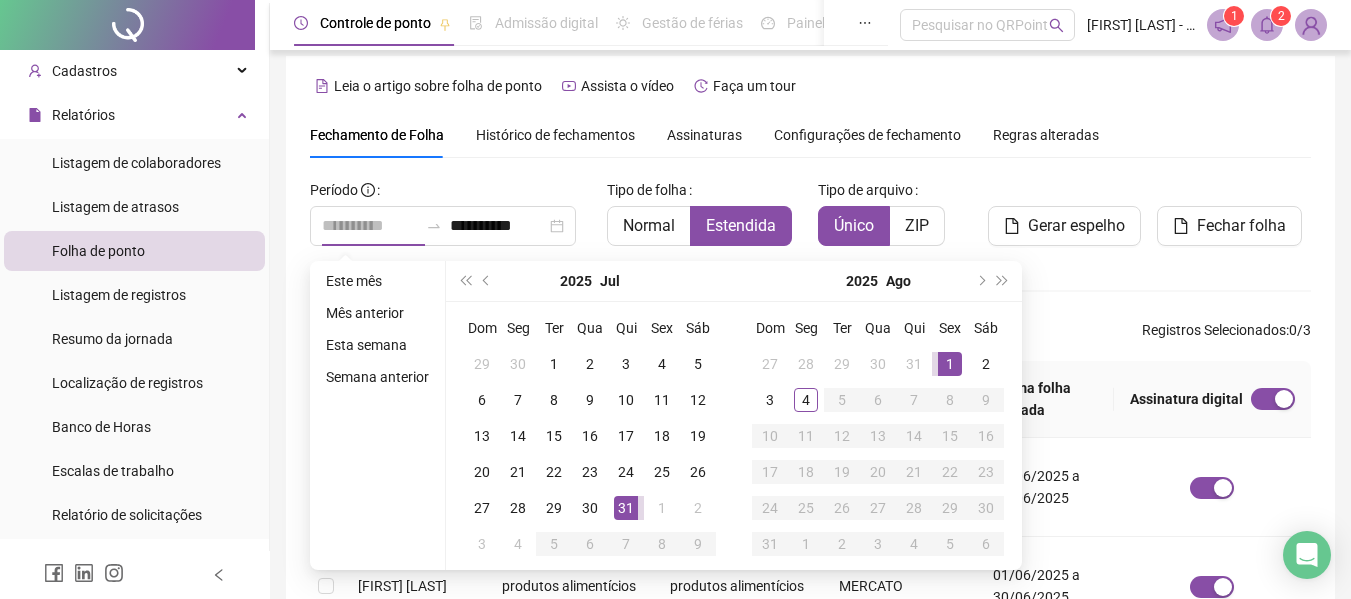 click on "1" at bounding box center [950, 364] 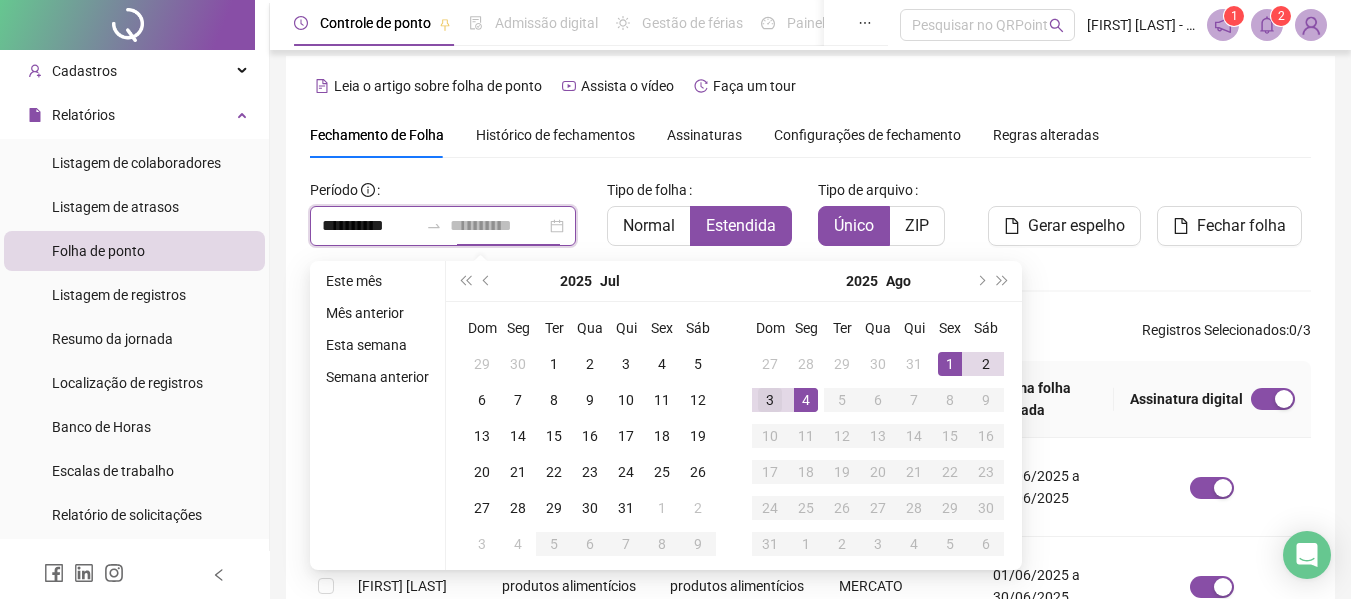 type on "**********" 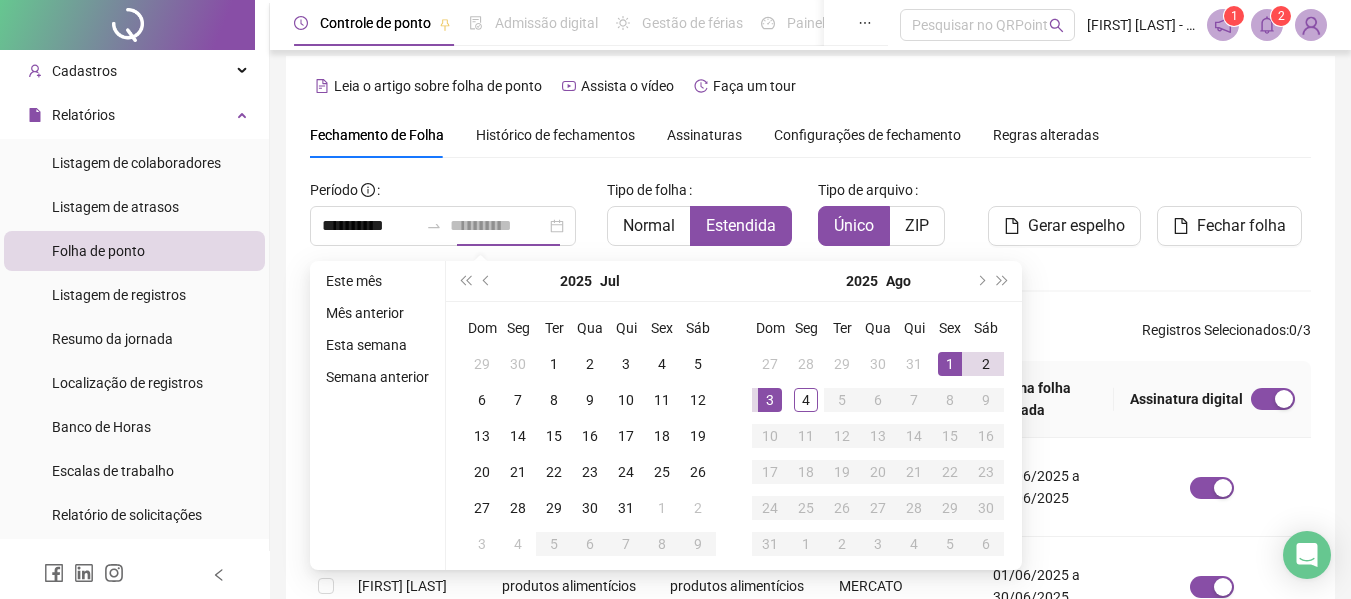 click on "3" at bounding box center (770, 400) 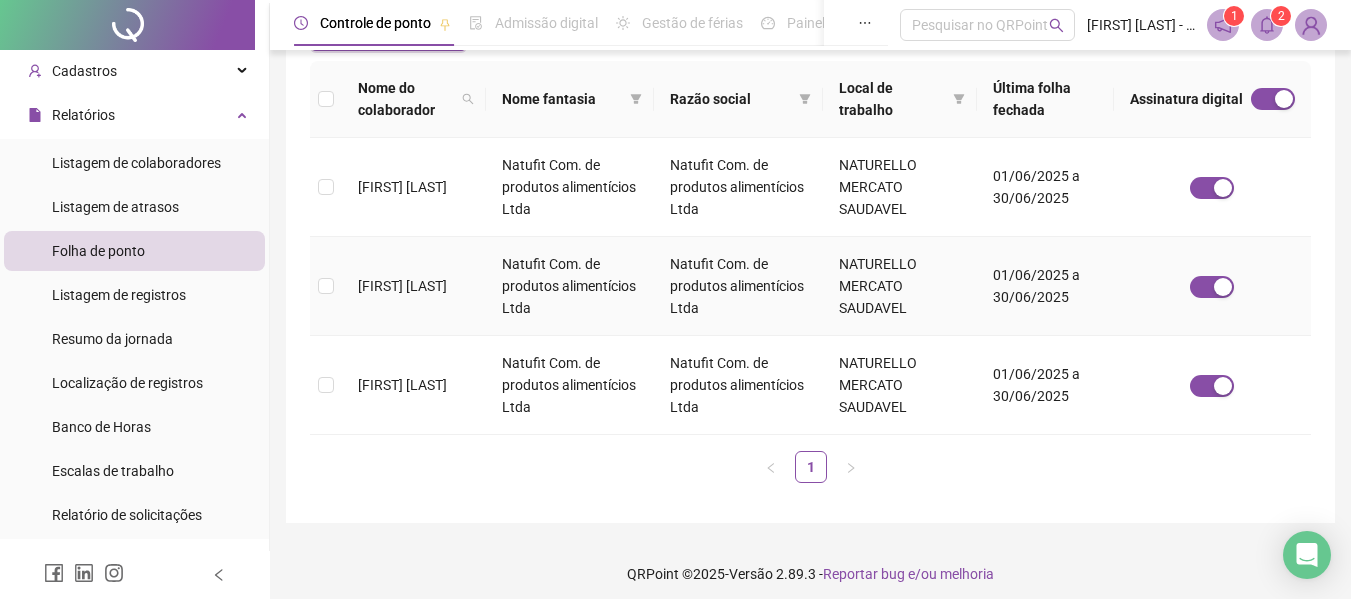 click at bounding box center (326, 286) 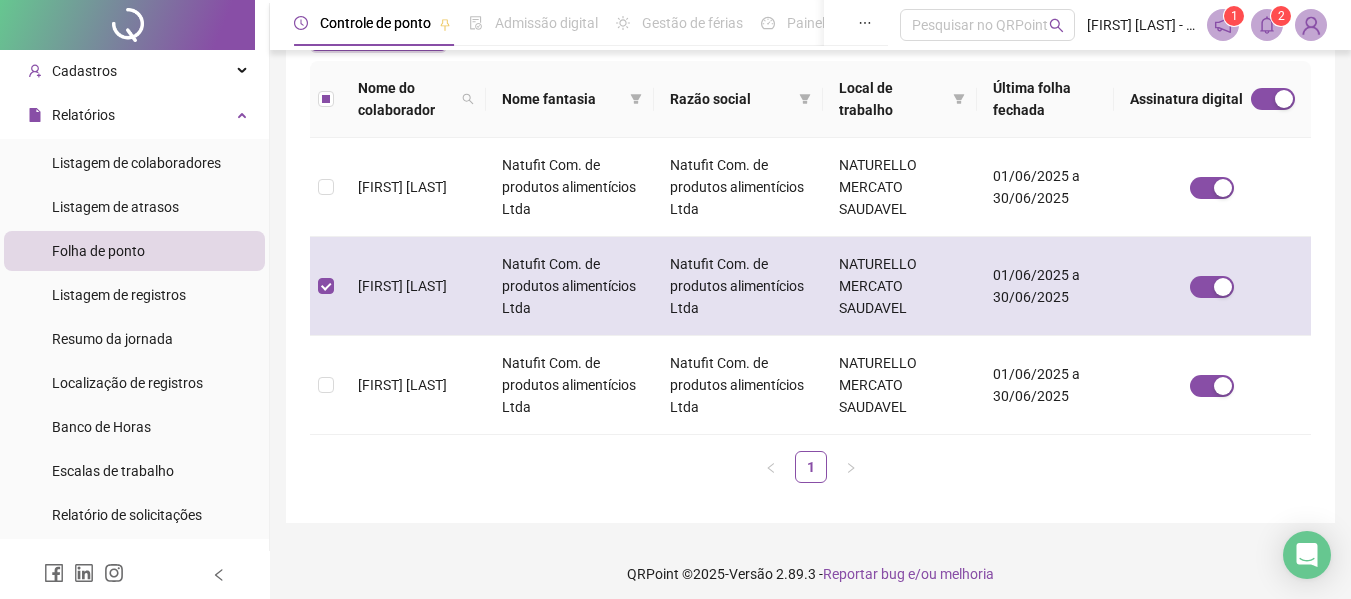 scroll, scrollTop: 110, scrollLeft: 0, axis: vertical 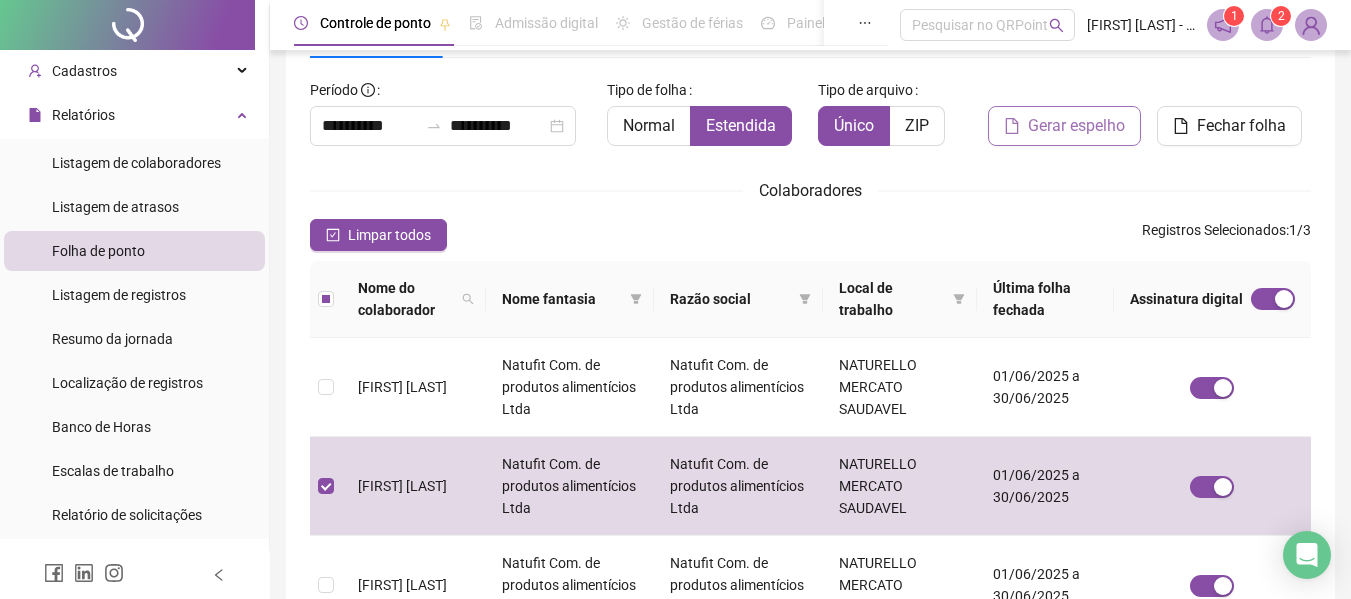 click on "Gerar espelho" at bounding box center (1076, 126) 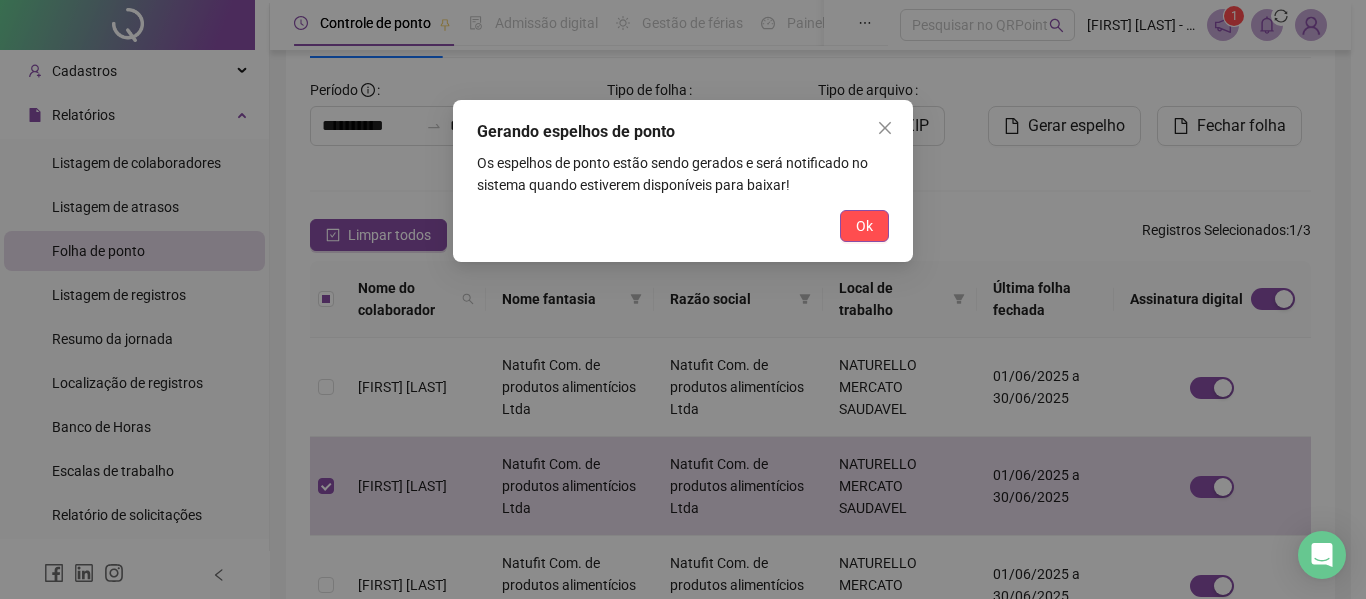 click on "Ok" at bounding box center [864, 226] 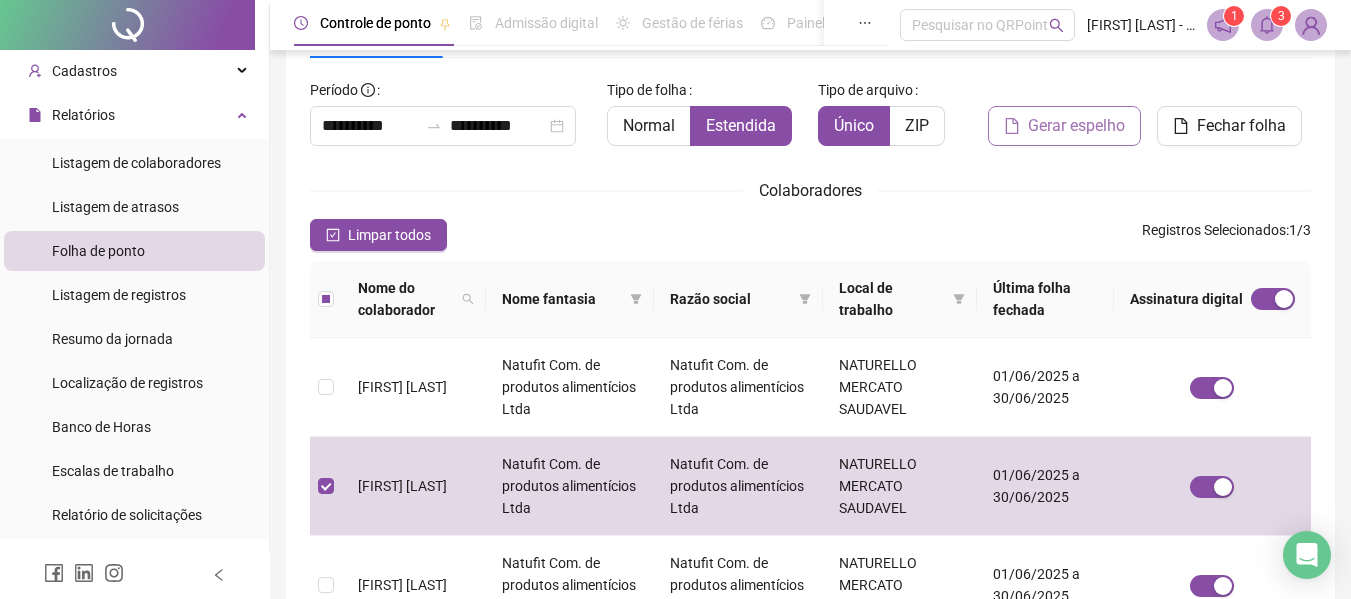 click on "Gerar espelho" at bounding box center [1076, 126] 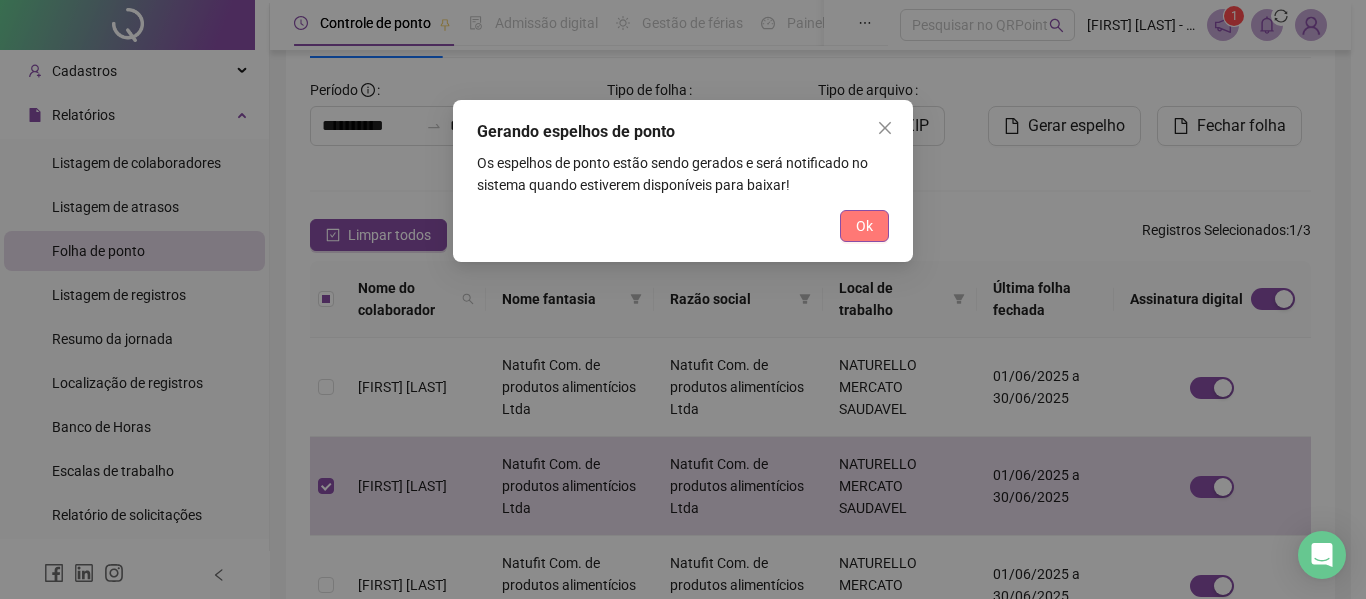 drag, startPoint x: 859, startPoint y: 228, endPoint x: 884, endPoint y: 211, distance: 30.232433 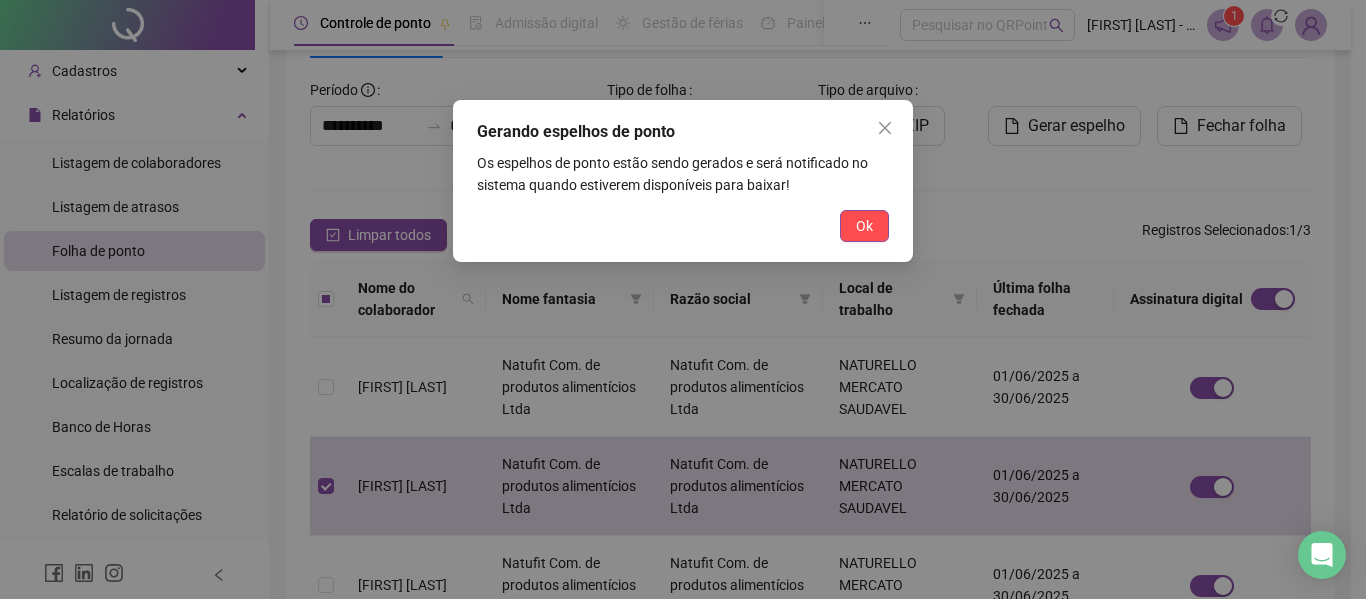 click on "Ok" at bounding box center (864, 226) 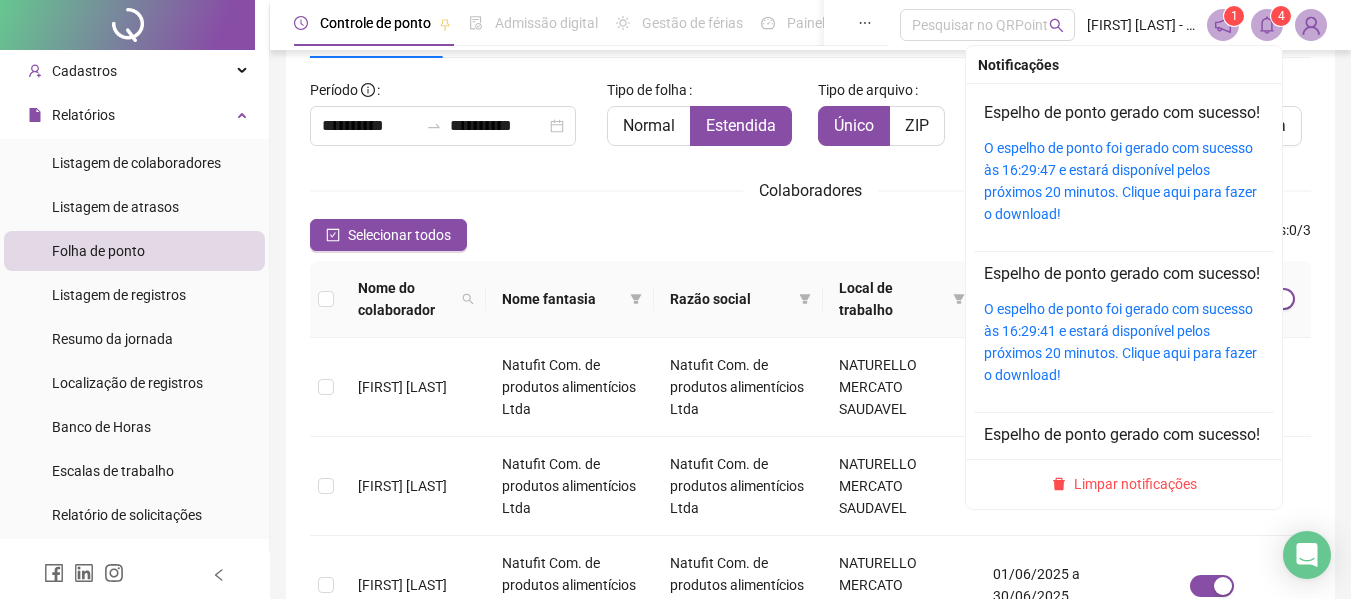 drag, startPoint x: 1269, startPoint y: 32, endPoint x: 1213, endPoint y: 100, distance: 88.09086 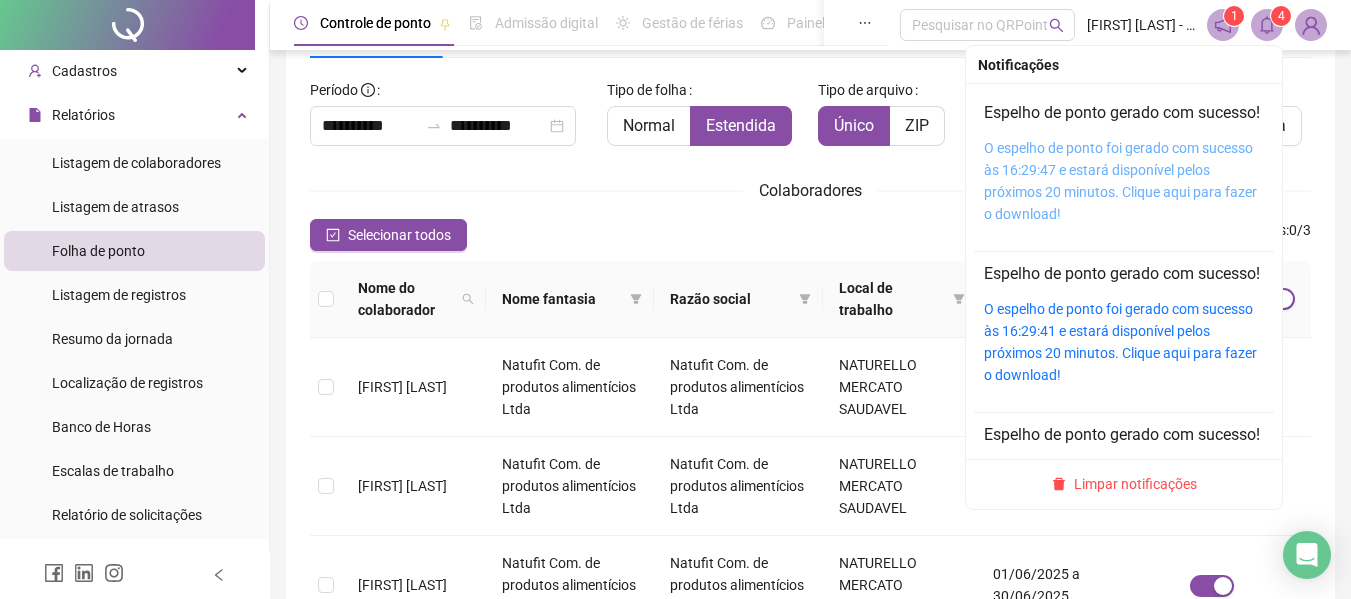 click on "O espelho de ponto foi gerado com sucesso às 16:29:47 e estará disponível pelos próximos 20 minutos.
Clique aqui para fazer o download!" at bounding box center (1120, 181) 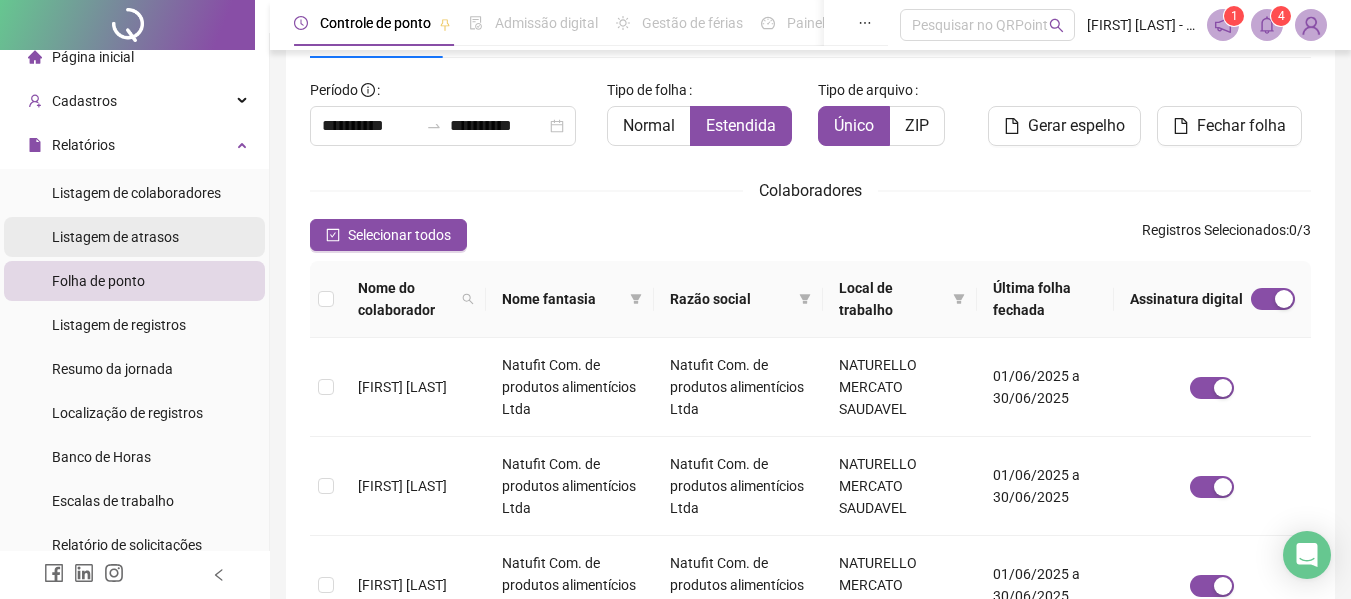 scroll, scrollTop: 0, scrollLeft: 0, axis: both 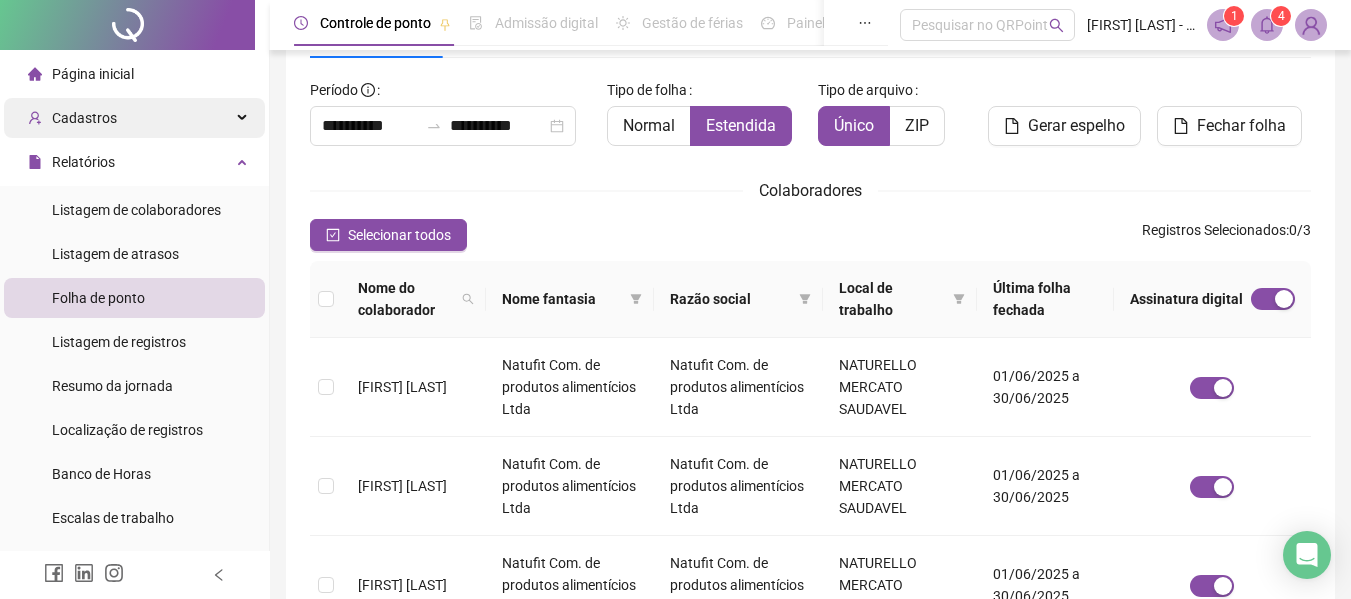 click on "Cadastros" at bounding box center [84, 118] 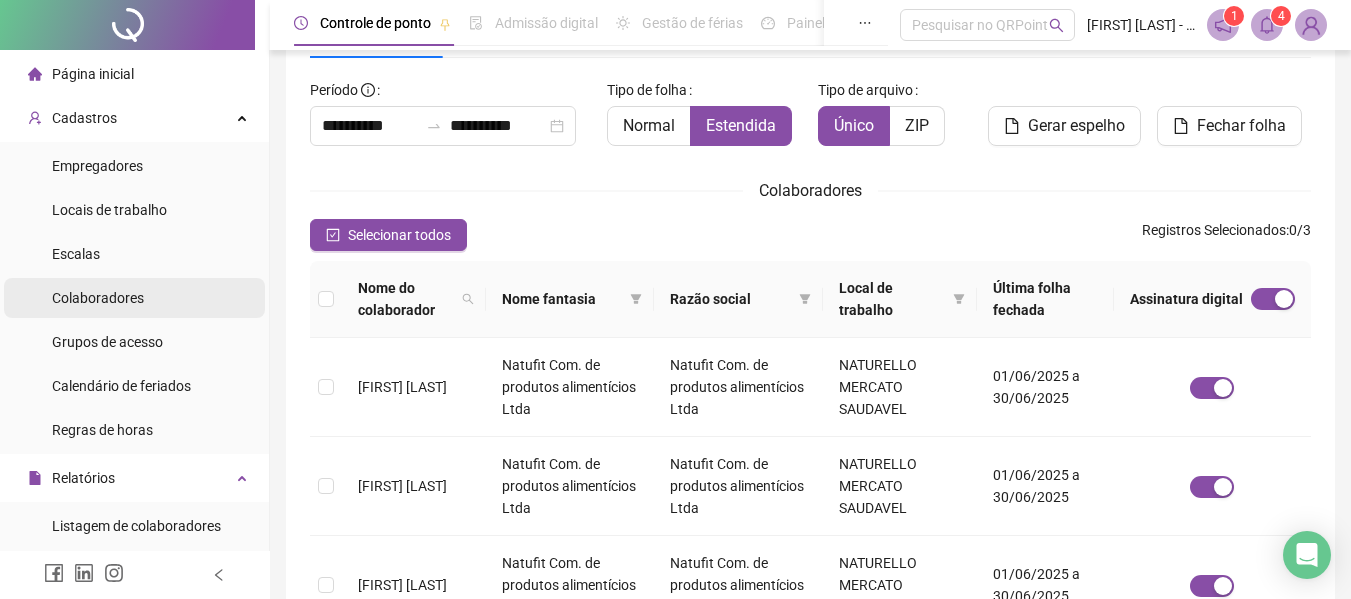 drag, startPoint x: 103, startPoint y: 303, endPoint x: 113, endPoint y: 299, distance: 10.770329 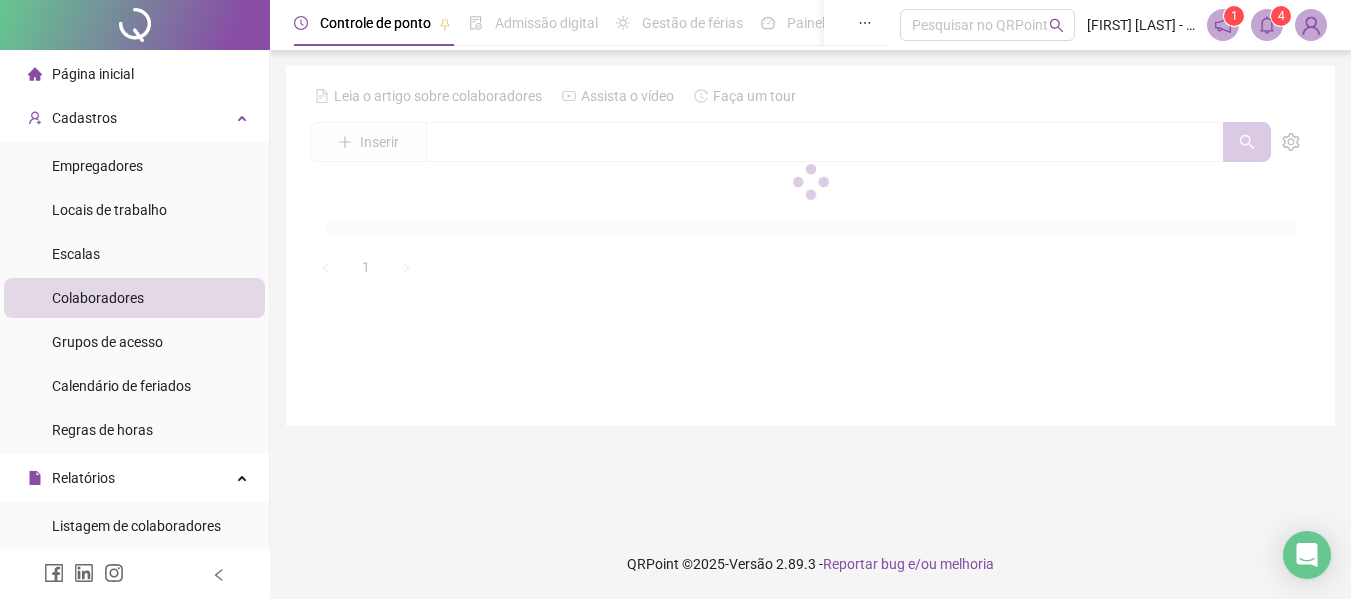 scroll, scrollTop: 0, scrollLeft: 0, axis: both 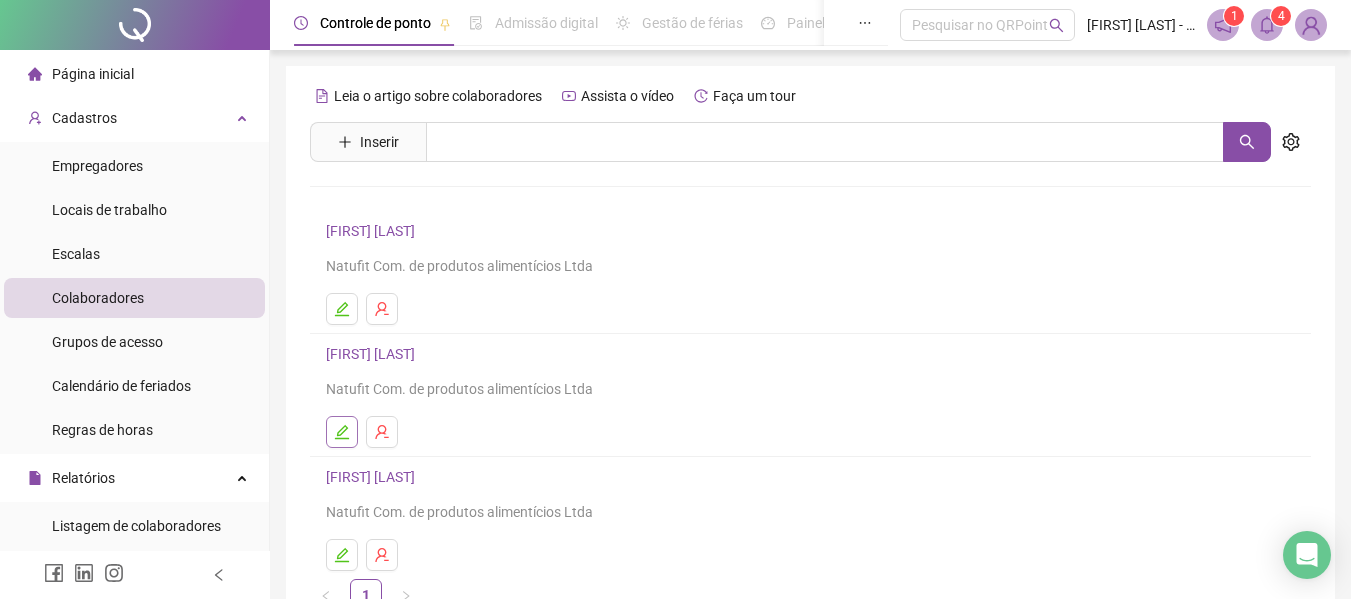 click 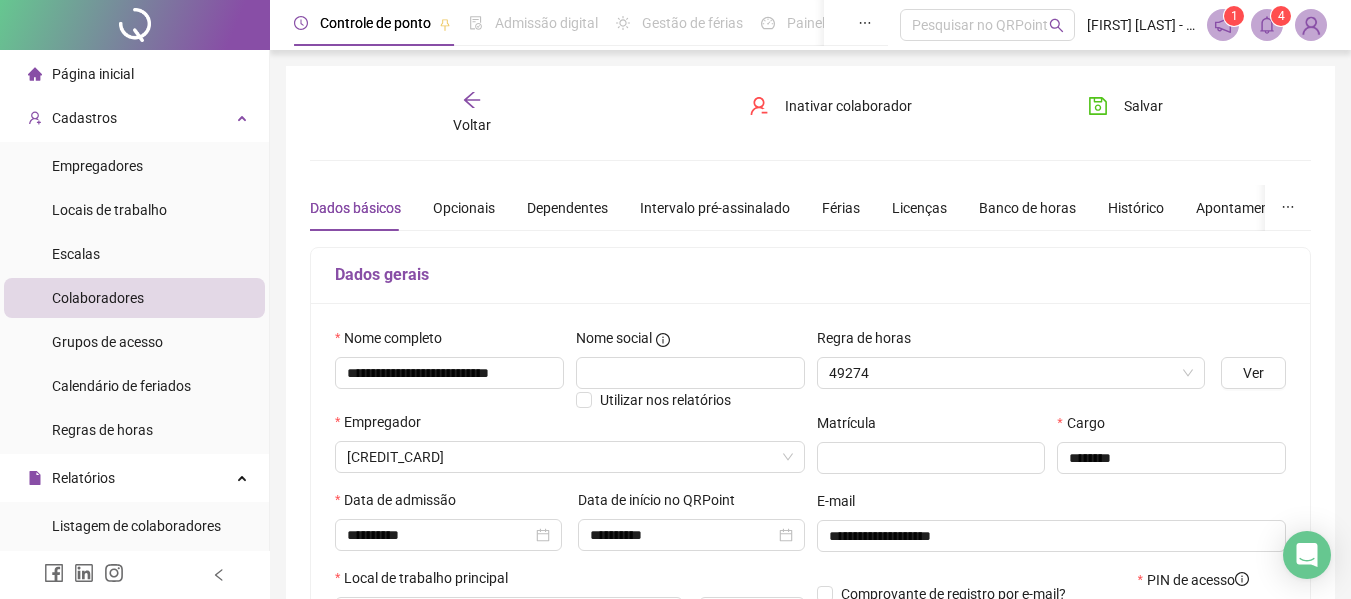 type on "**********" 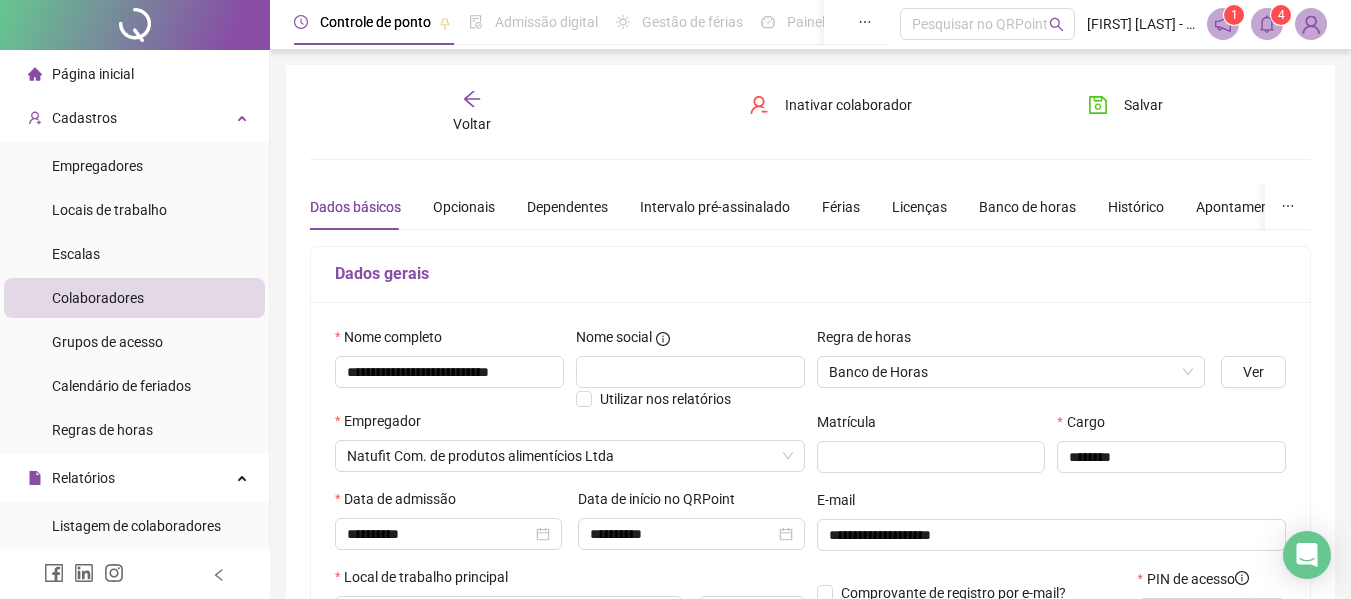 scroll, scrollTop: 0, scrollLeft: 0, axis: both 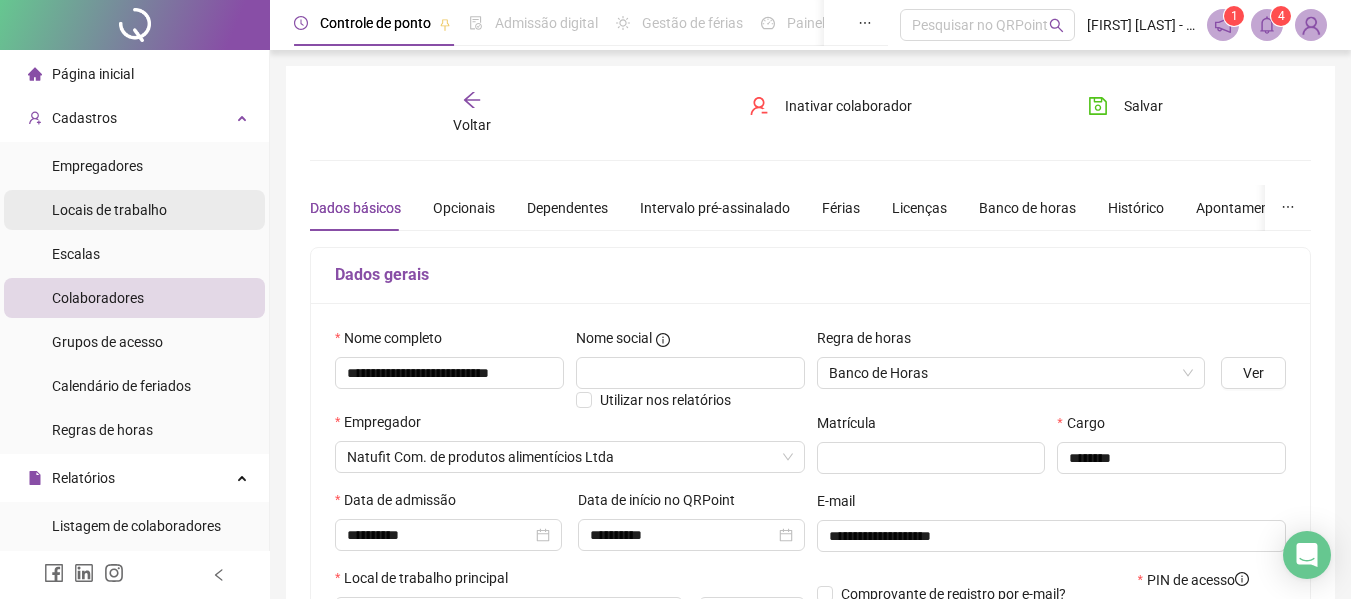 click on "Locais de trabalho" at bounding box center [109, 210] 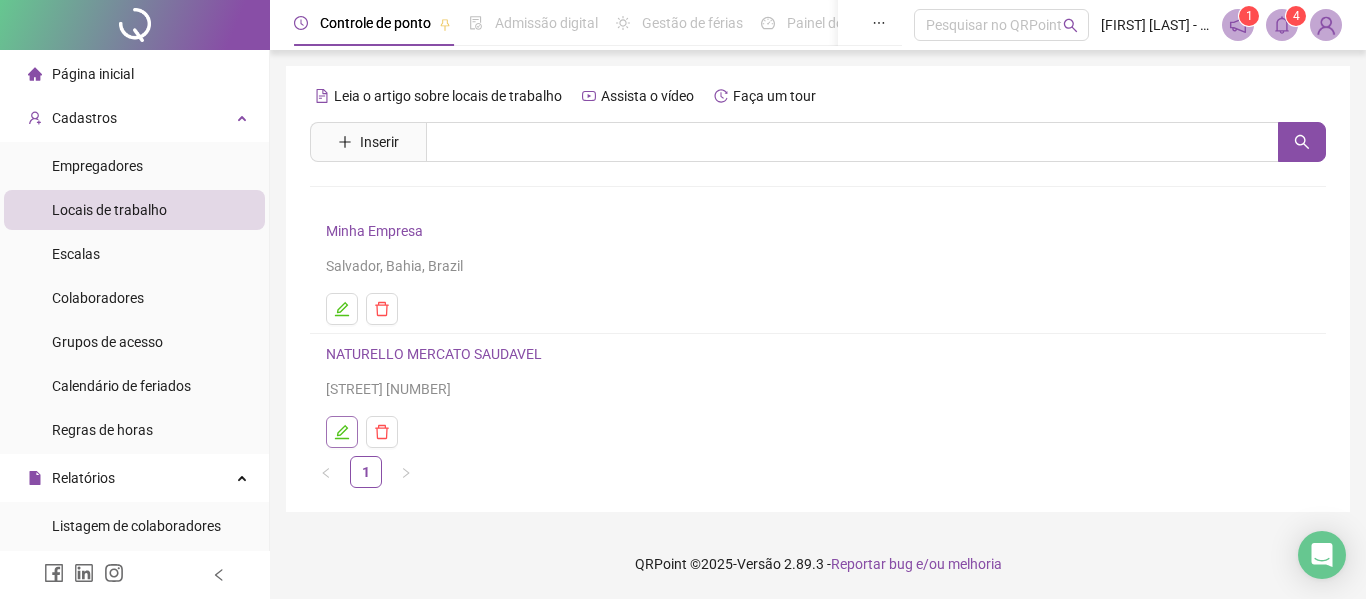 click 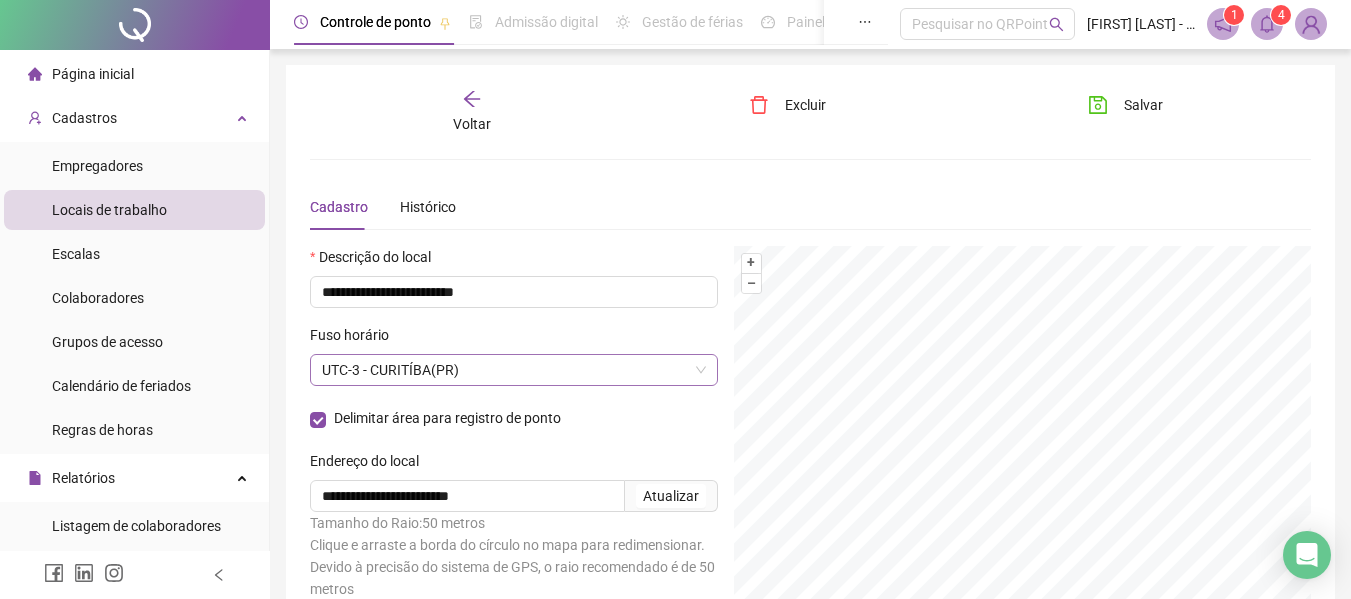 scroll, scrollTop: 0, scrollLeft: 0, axis: both 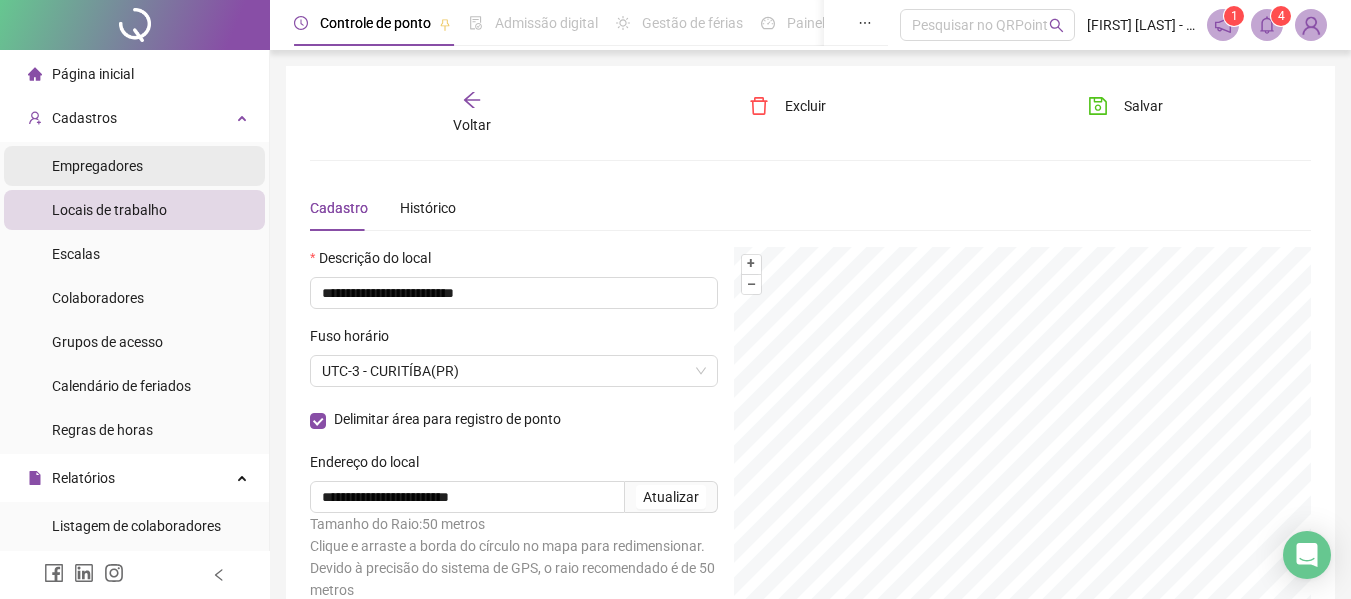 click on "Empregadores" at bounding box center [97, 166] 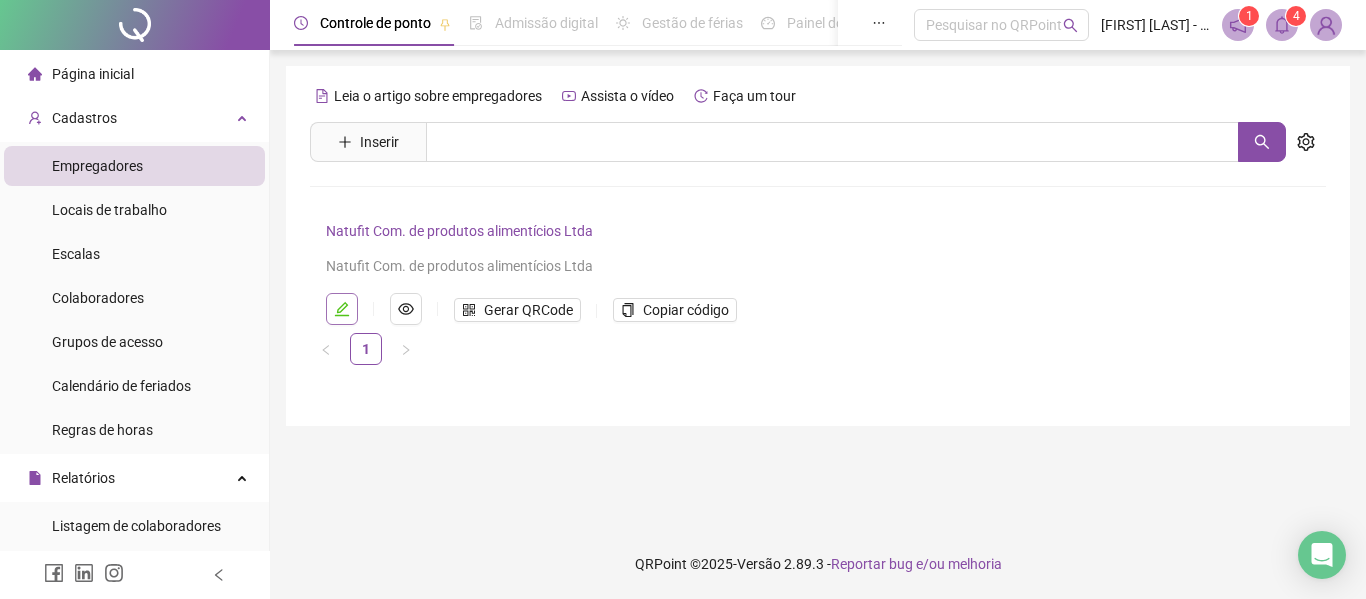 click at bounding box center (342, 309) 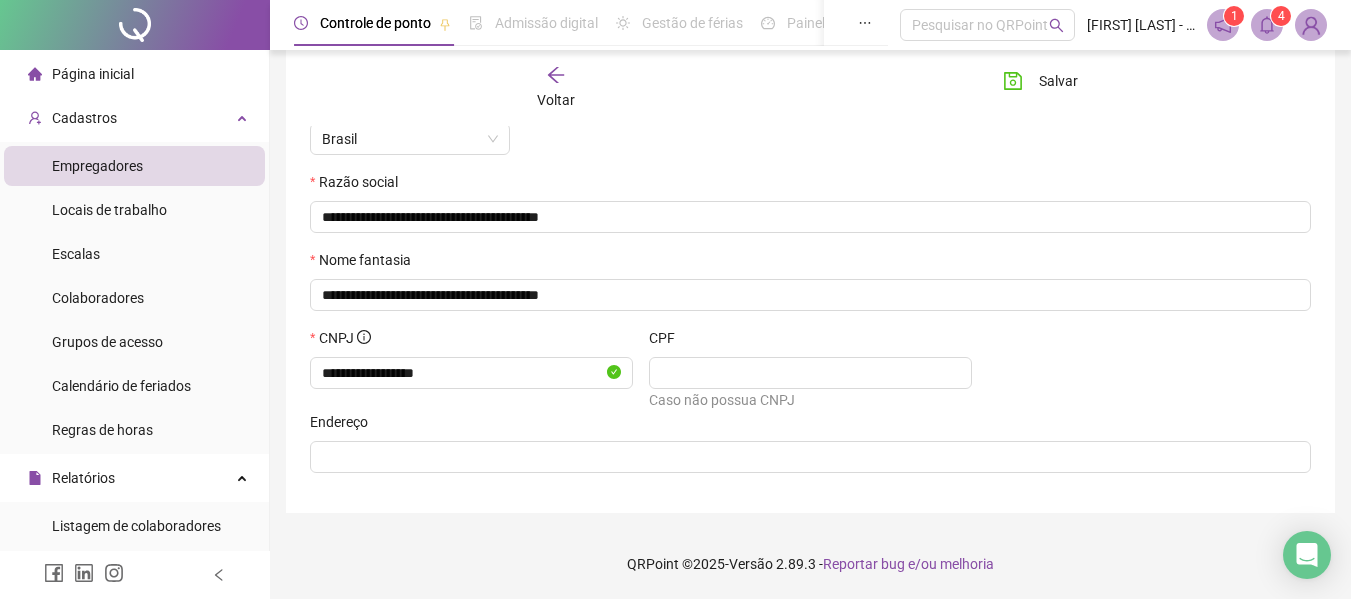 scroll, scrollTop: 0, scrollLeft: 0, axis: both 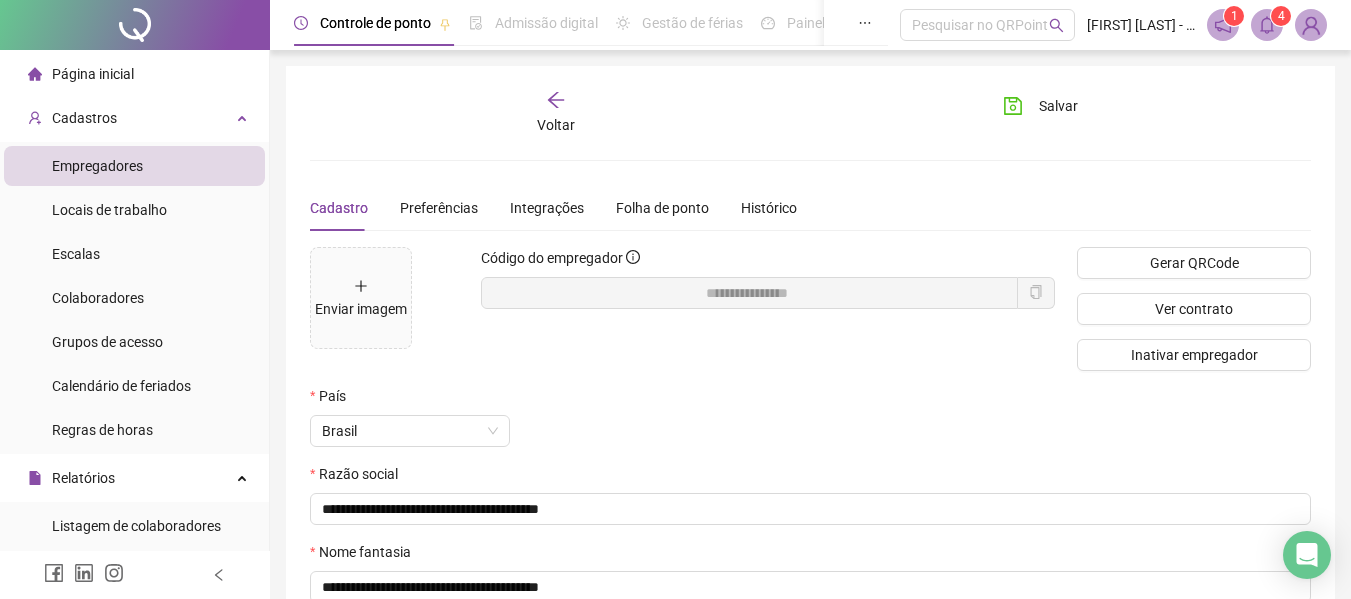 click on "Cadastro Preferências   Integrações Folha de ponto Histórico" at bounding box center (553, 208) 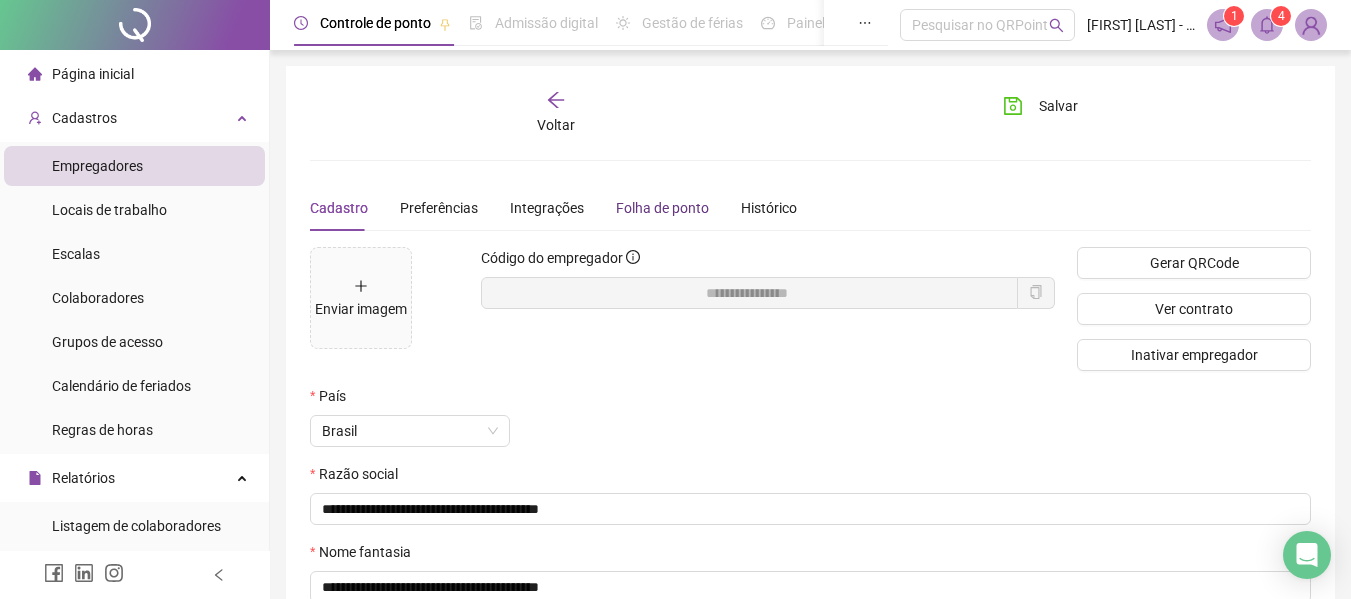 click on "Folha de ponto" at bounding box center [662, 208] 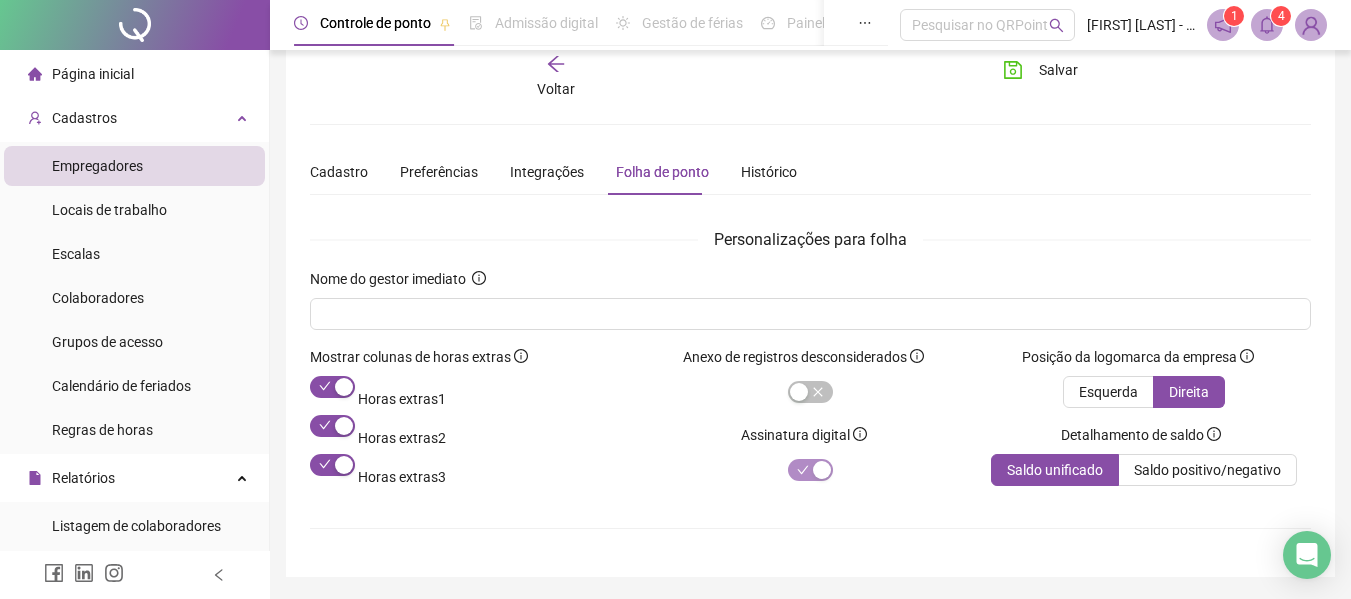 scroll, scrollTop: 0, scrollLeft: 0, axis: both 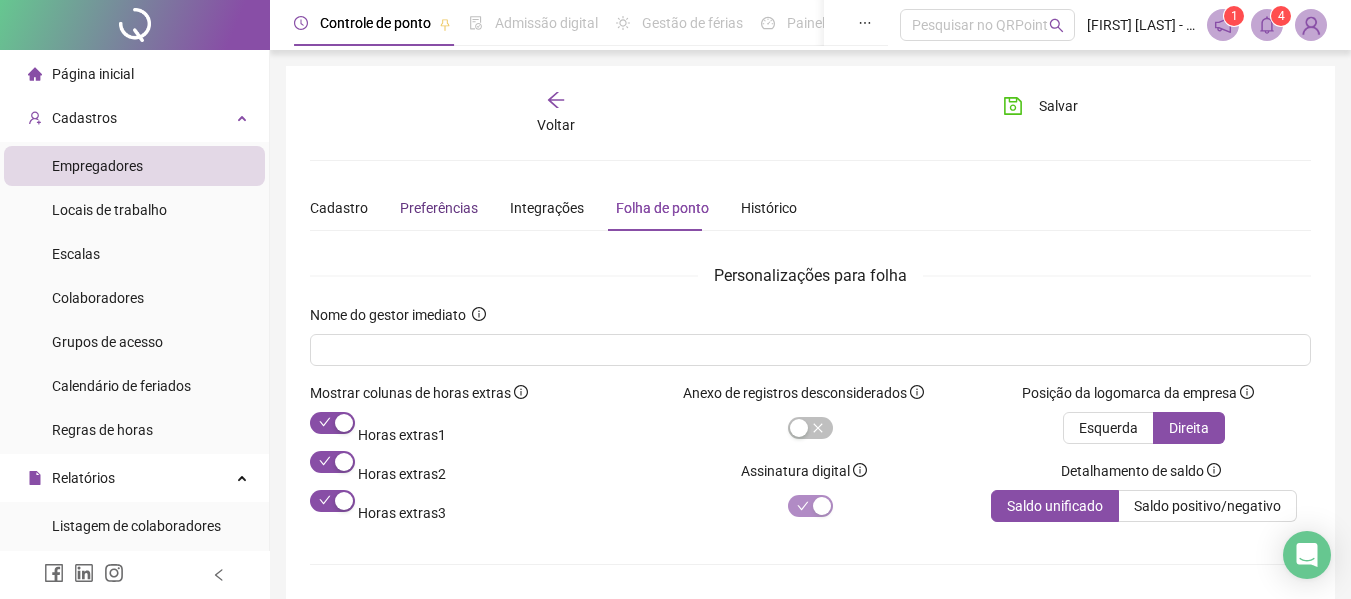 click on "Preferências" at bounding box center [439, 208] 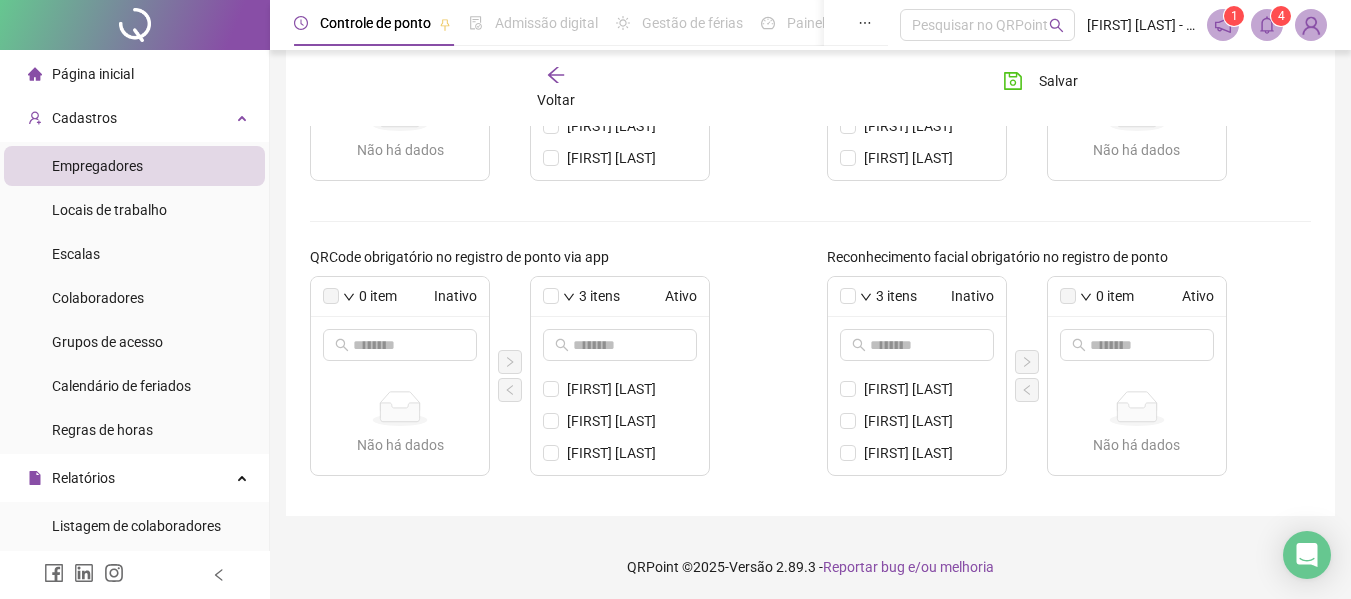 scroll, scrollTop: 813, scrollLeft: 0, axis: vertical 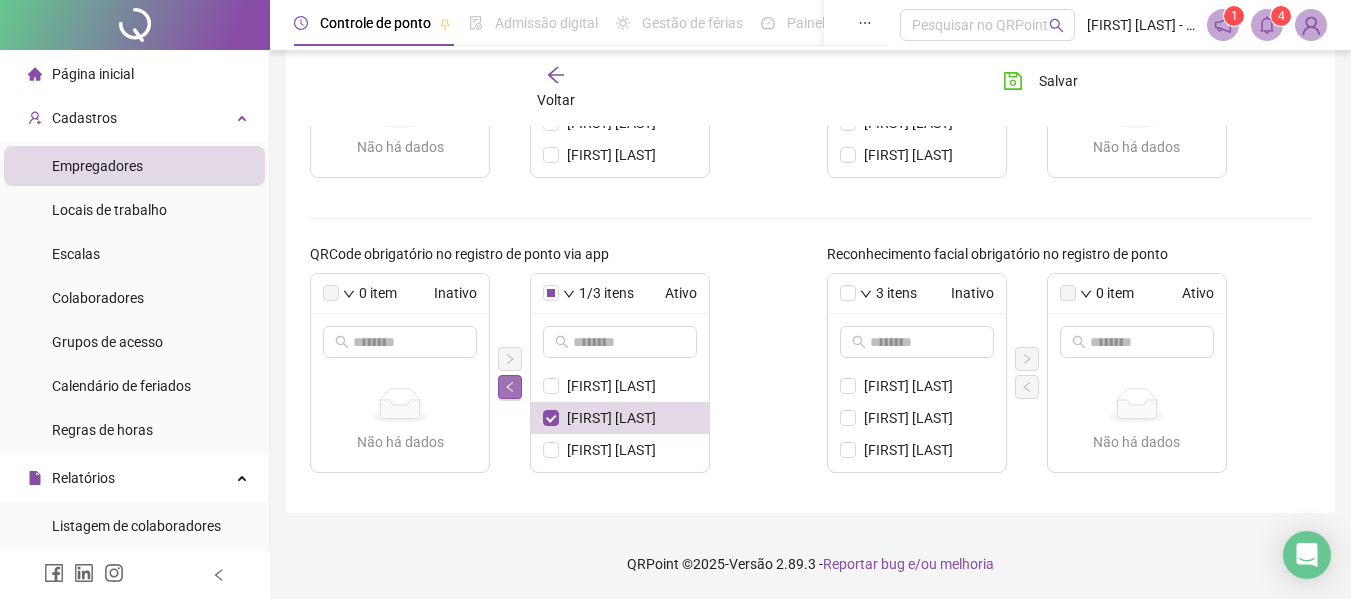 click 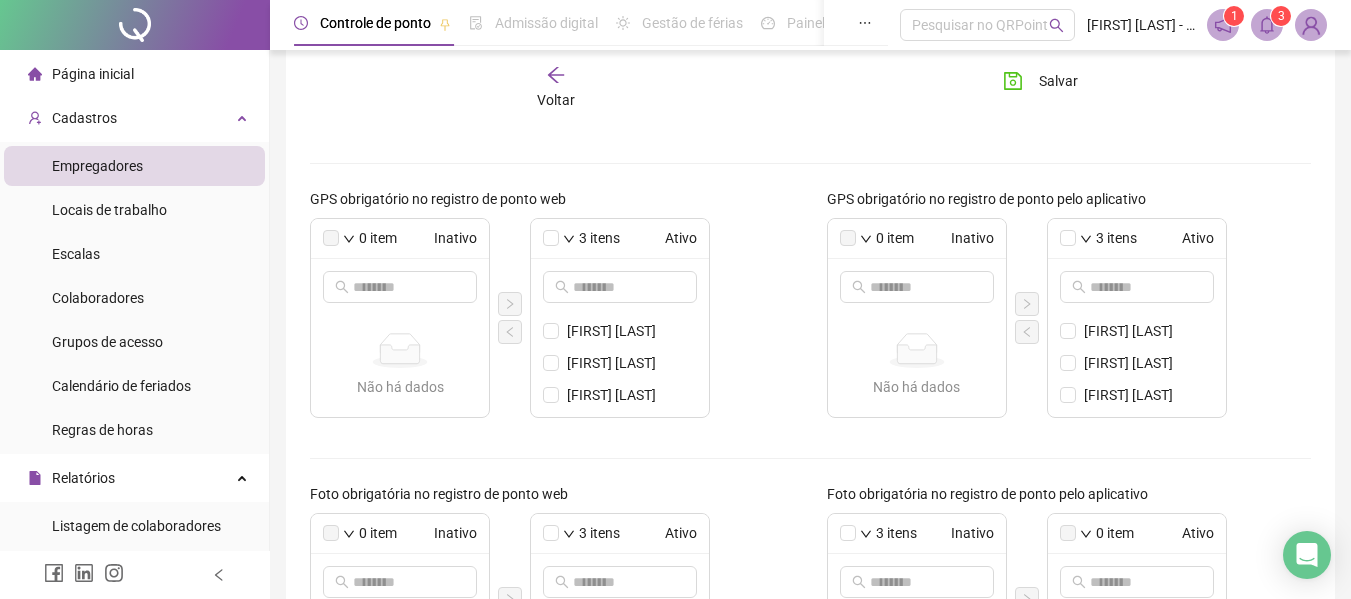 scroll, scrollTop: 313, scrollLeft: 0, axis: vertical 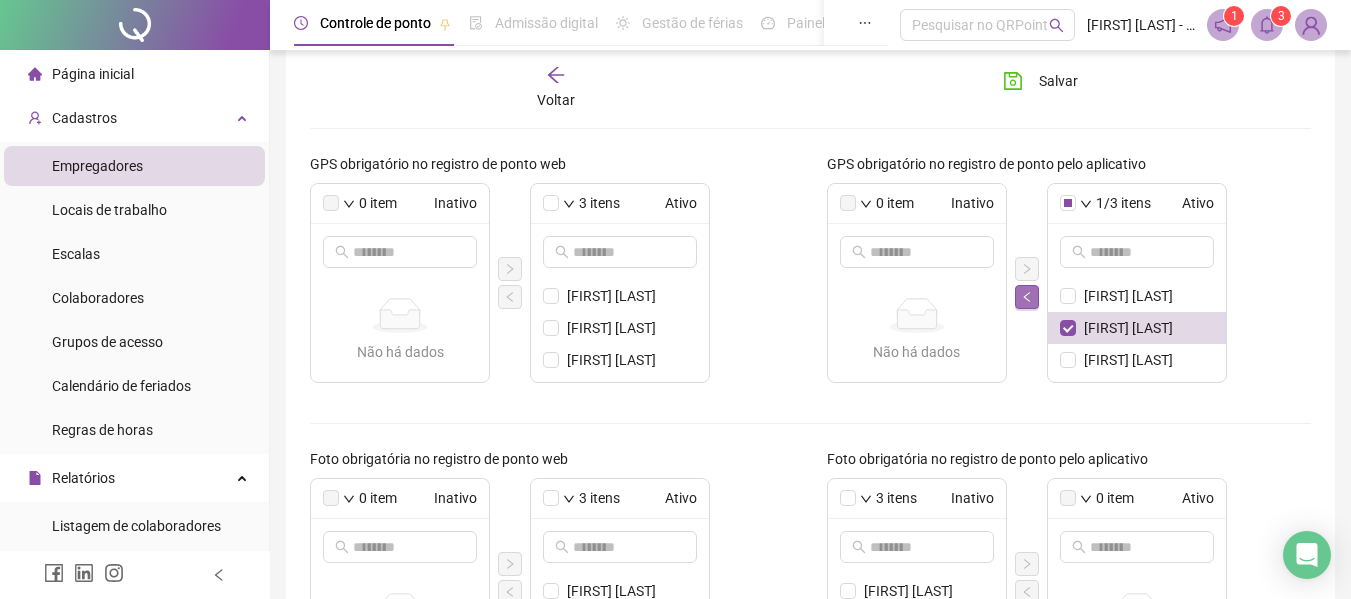 click 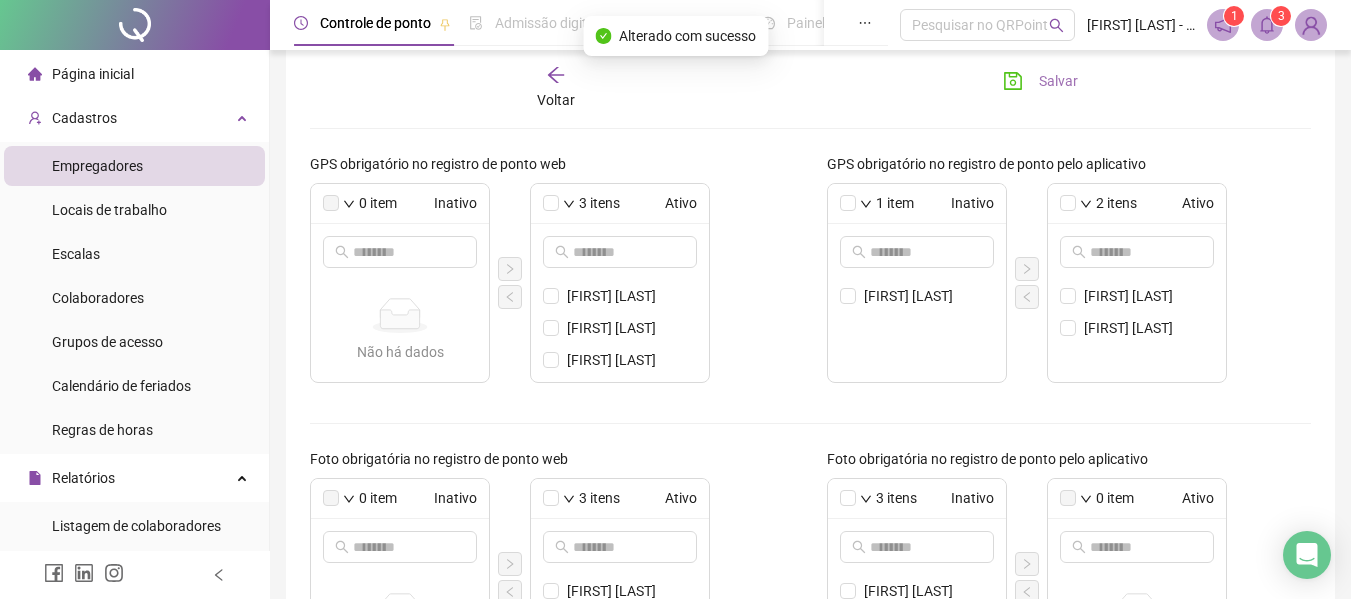 click on "Salvar" at bounding box center [1040, 81] 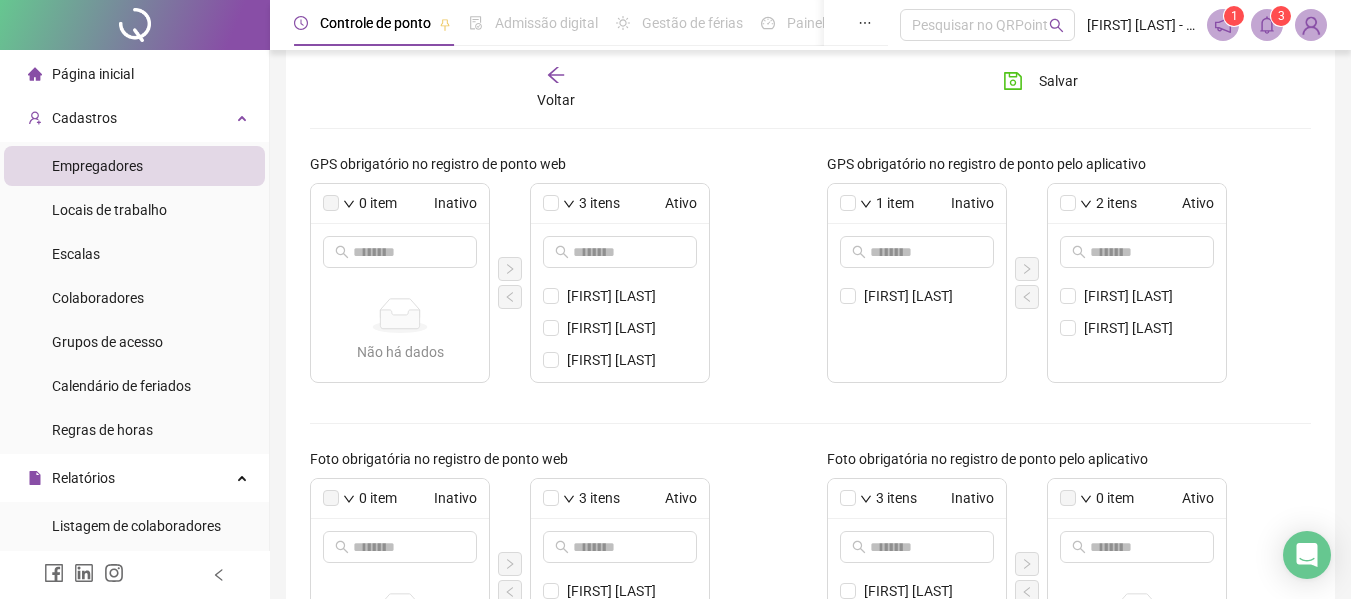 click on "Voltar Salvar" at bounding box center (810, 88) 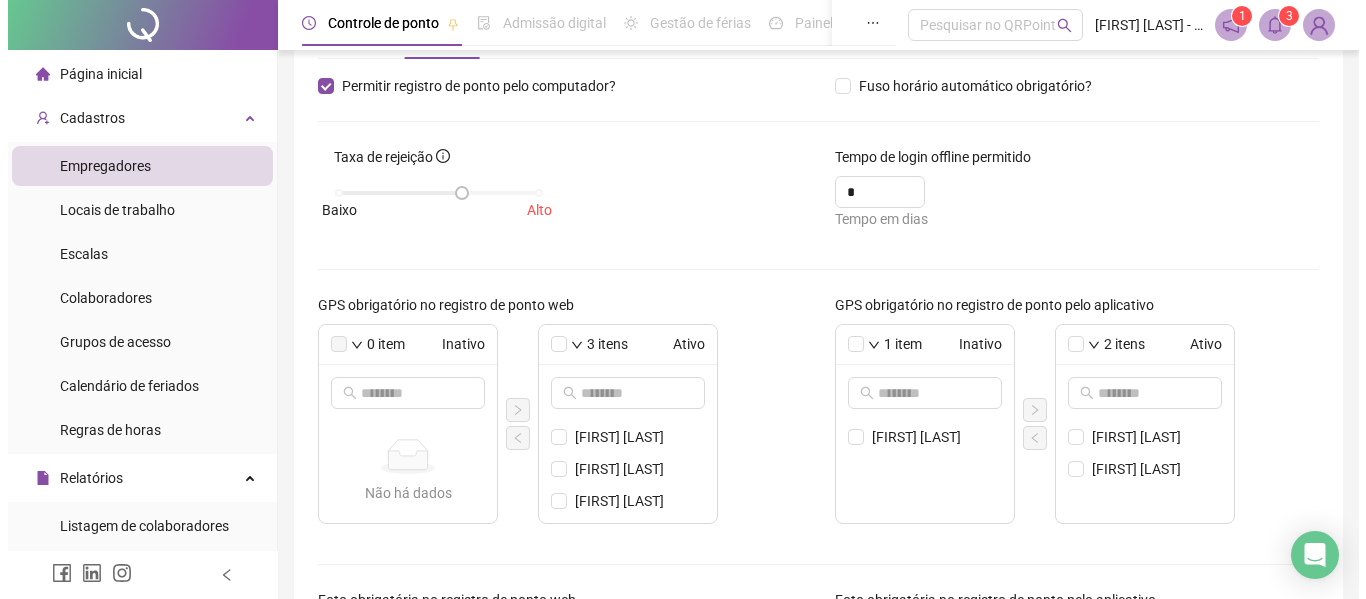 scroll, scrollTop: 0, scrollLeft: 0, axis: both 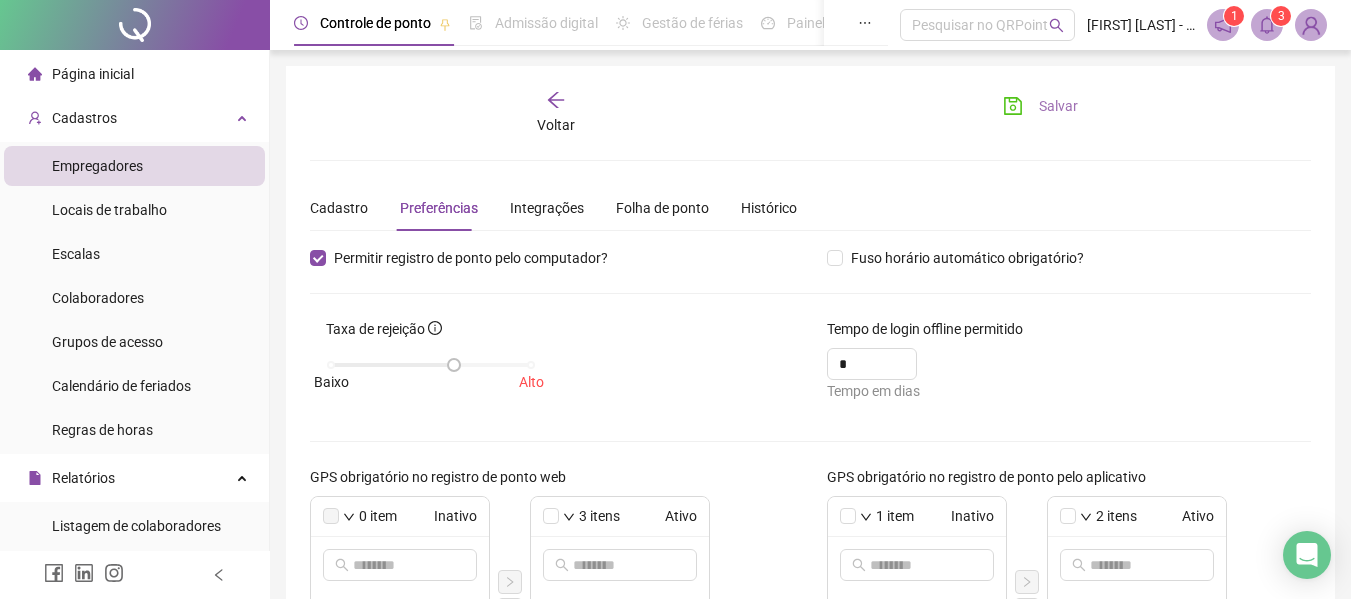 click on "Salvar" at bounding box center (1058, 106) 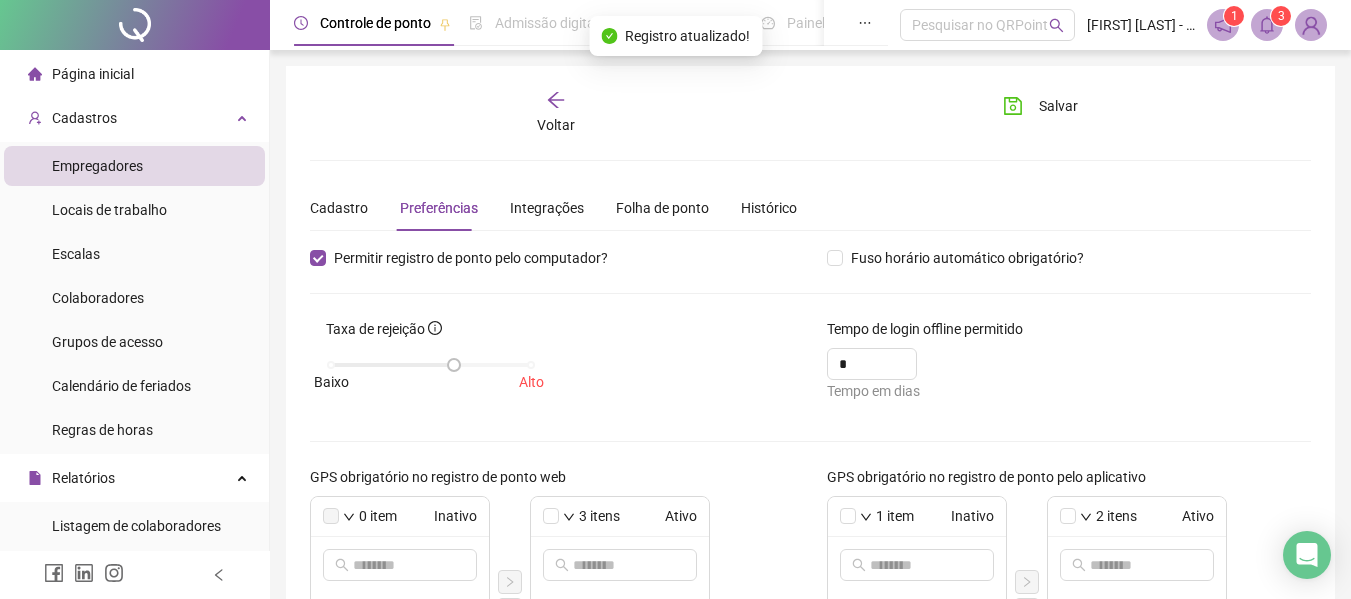click 